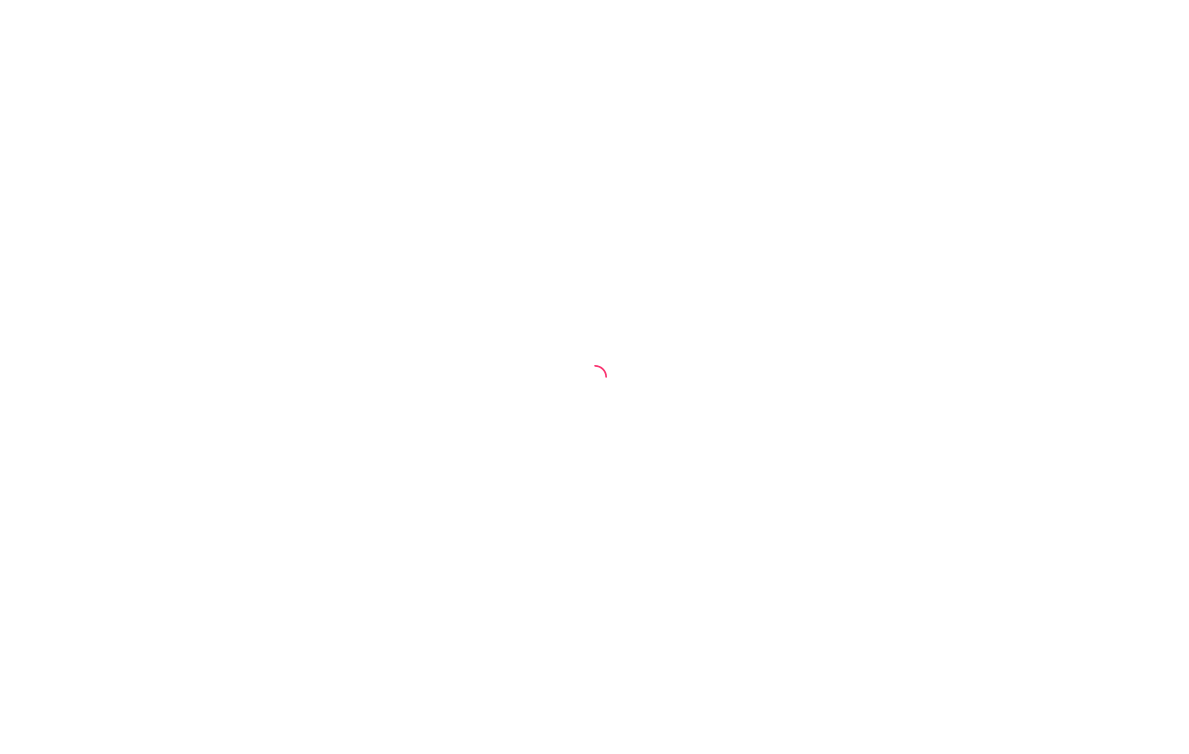 scroll, scrollTop: 0, scrollLeft: 0, axis: both 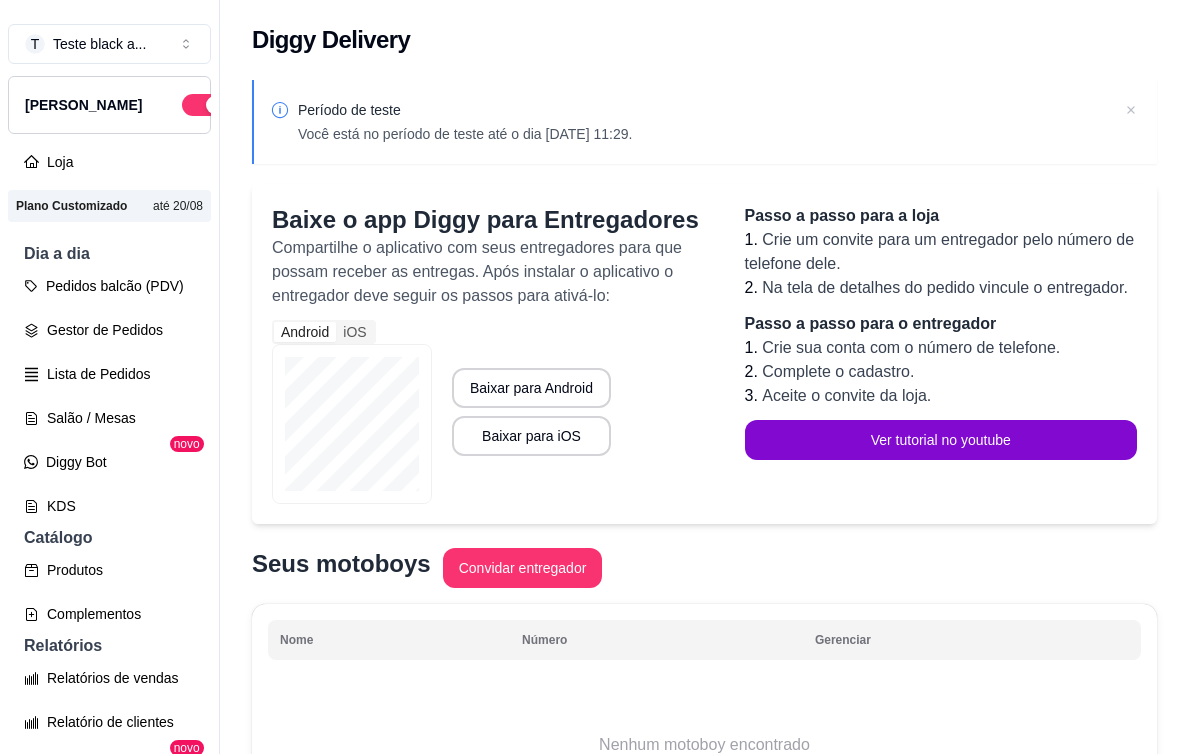 click 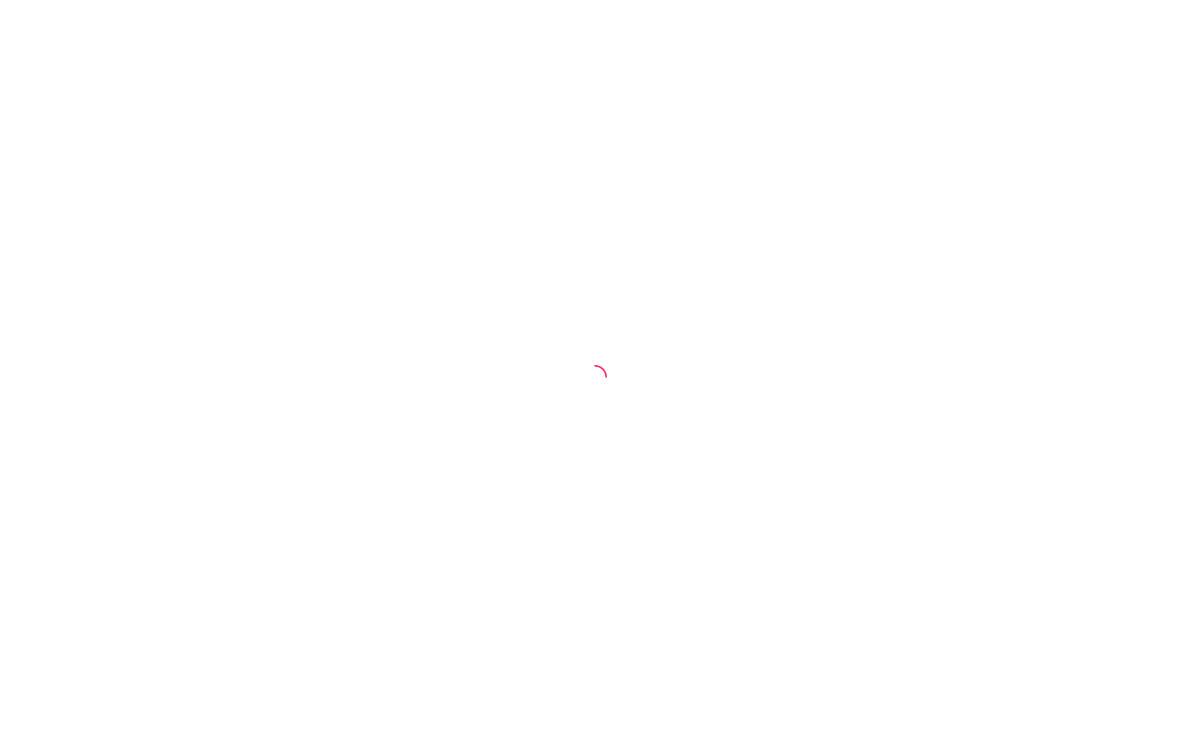 scroll, scrollTop: 0, scrollLeft: 0, axis: both 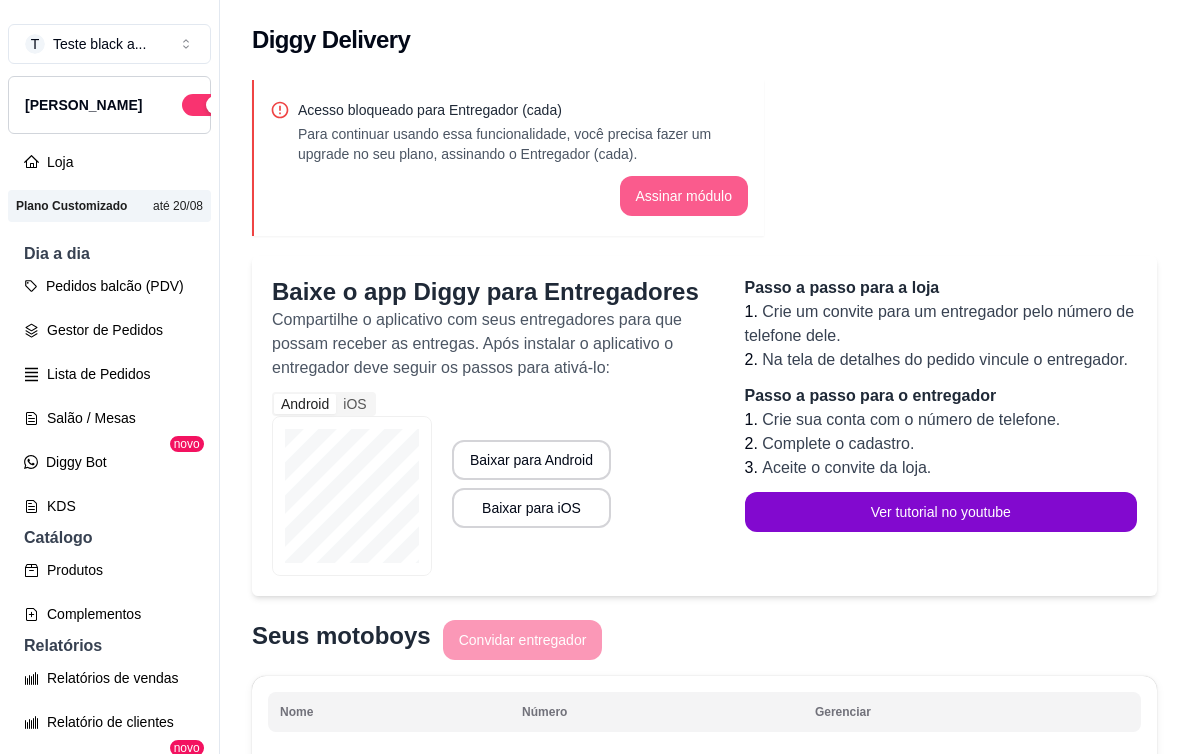 click on "Assinar módulo" at bounding box center (684, 196) 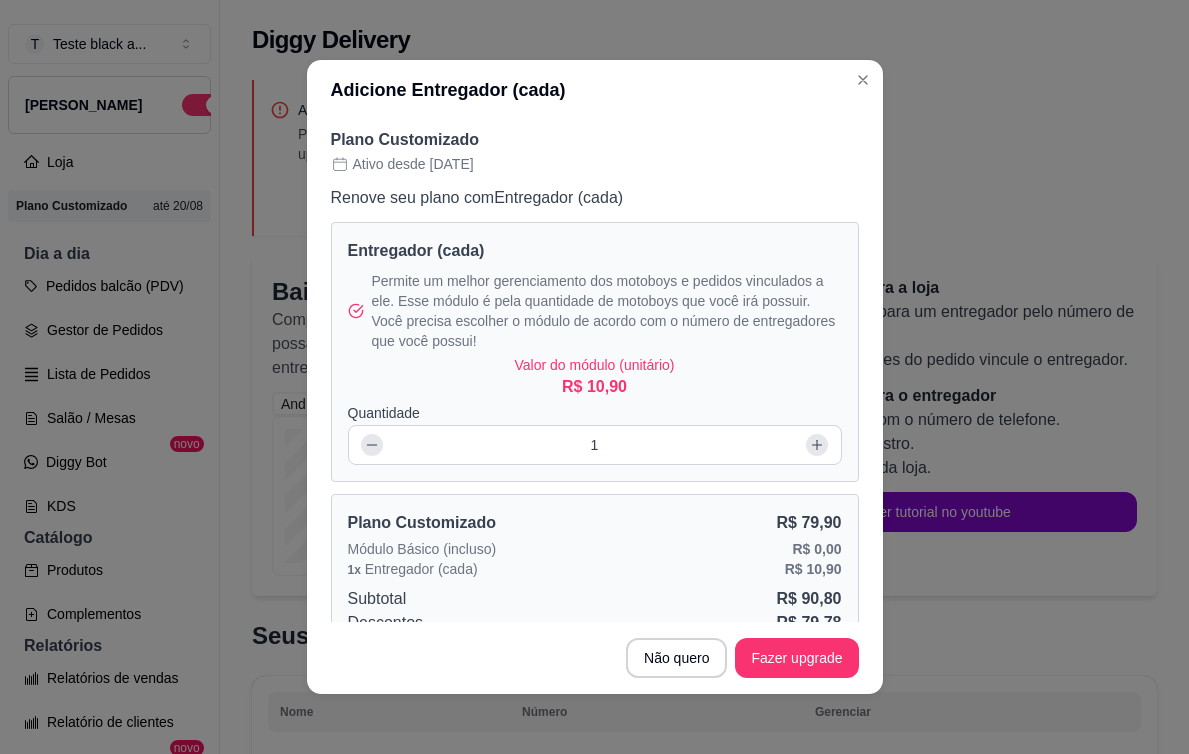 scroll, scrollTop: 62, scrollLeft: 0, axis: vertical 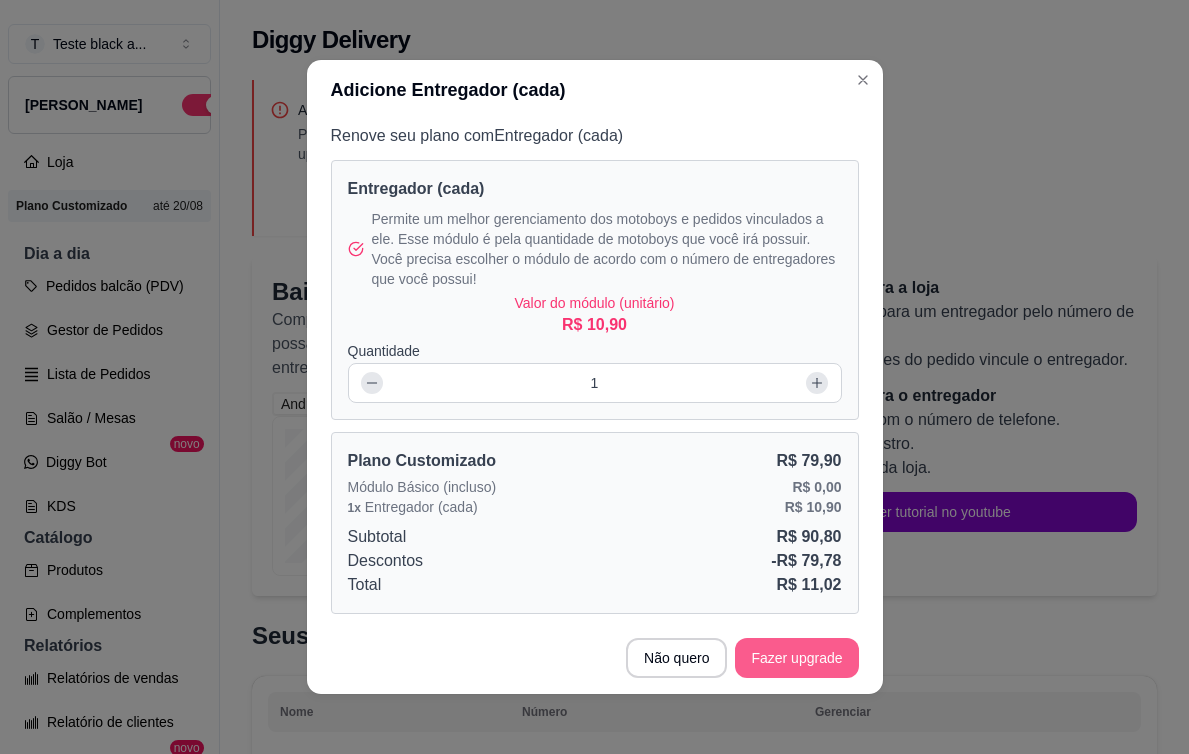 click on "Fazer upgrade" at bounding box center (796, 658) 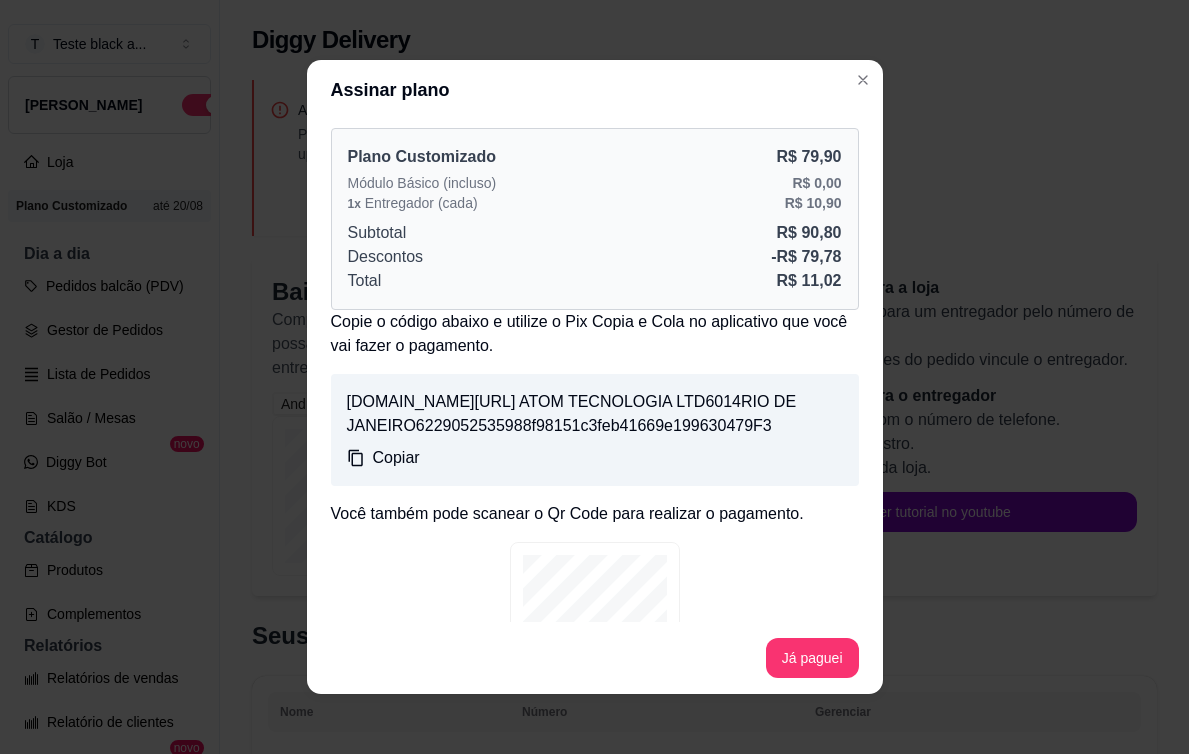 scroll, scrollTop: 170, scrollLeft: 0, axis: vertical 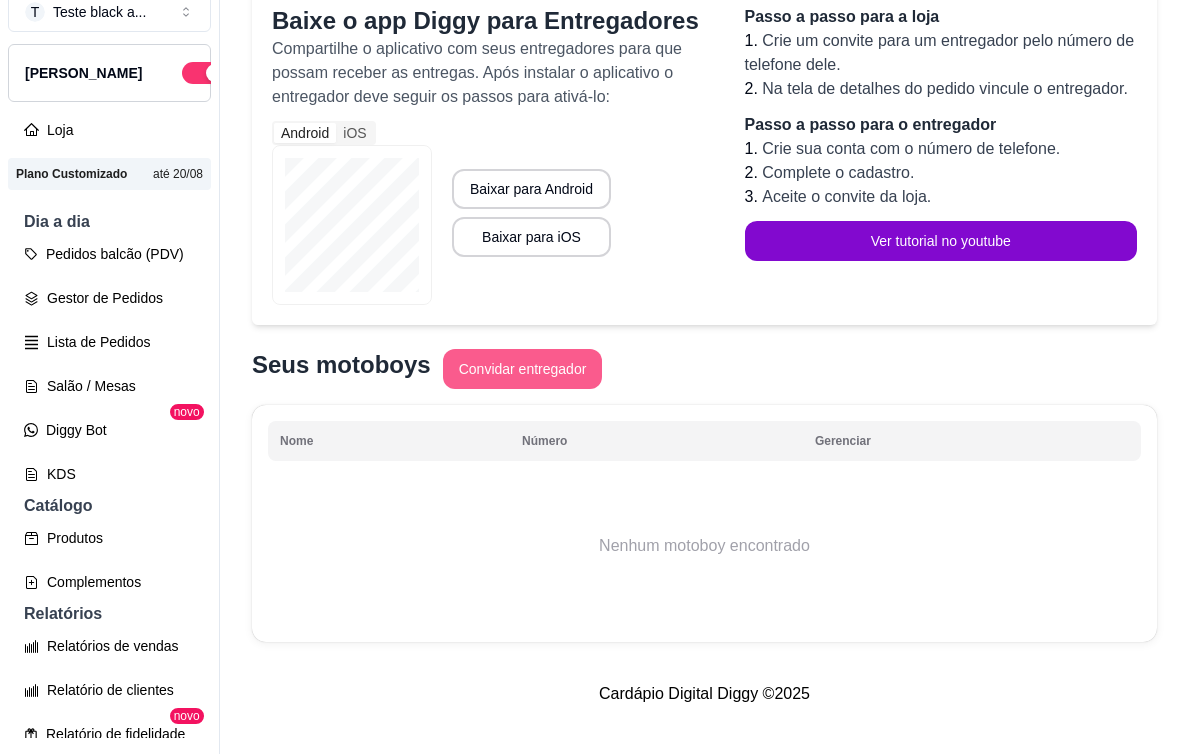 click on "Convidar entregador" at bounding box center [523, 369] 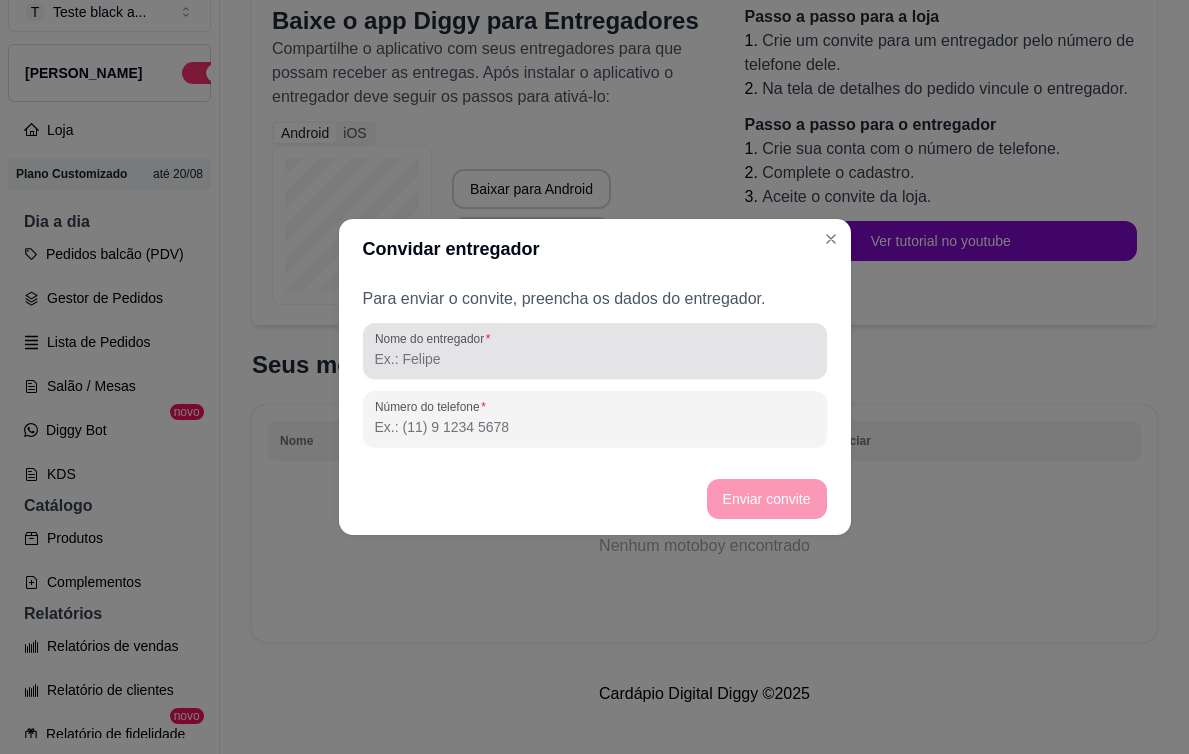 click on "Nome do entregador" at bounding box center [595, 359] 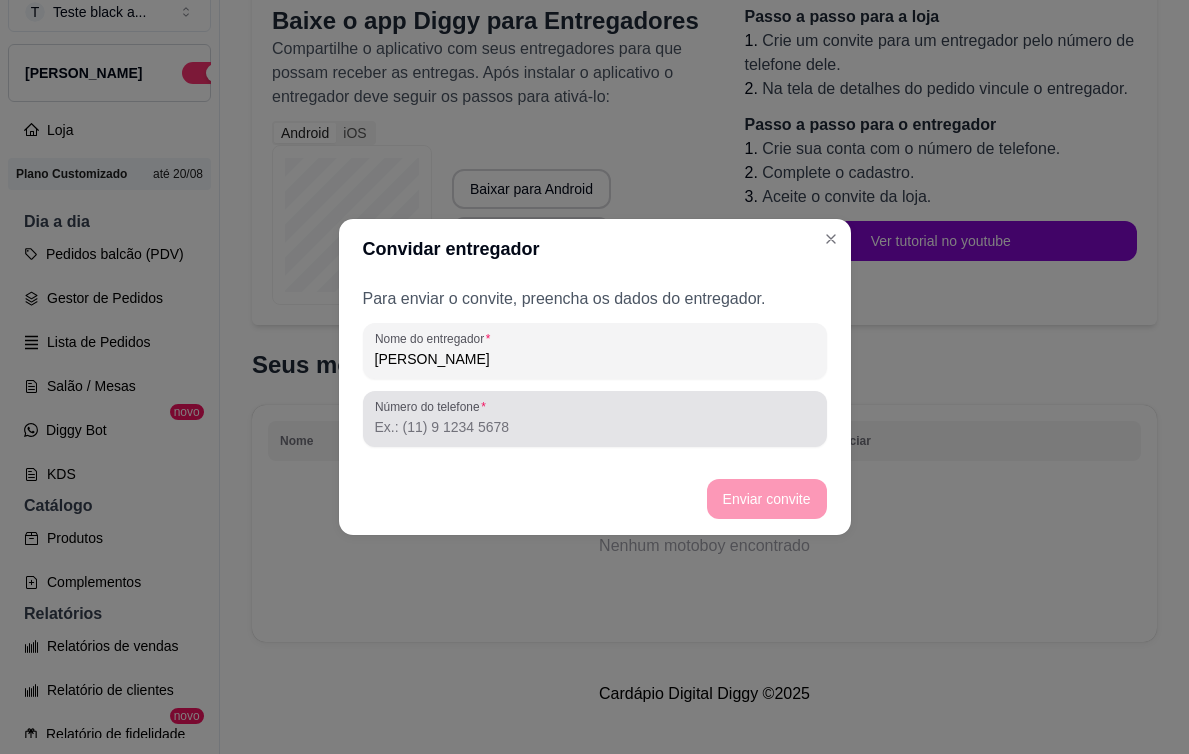 type on "Felipe" 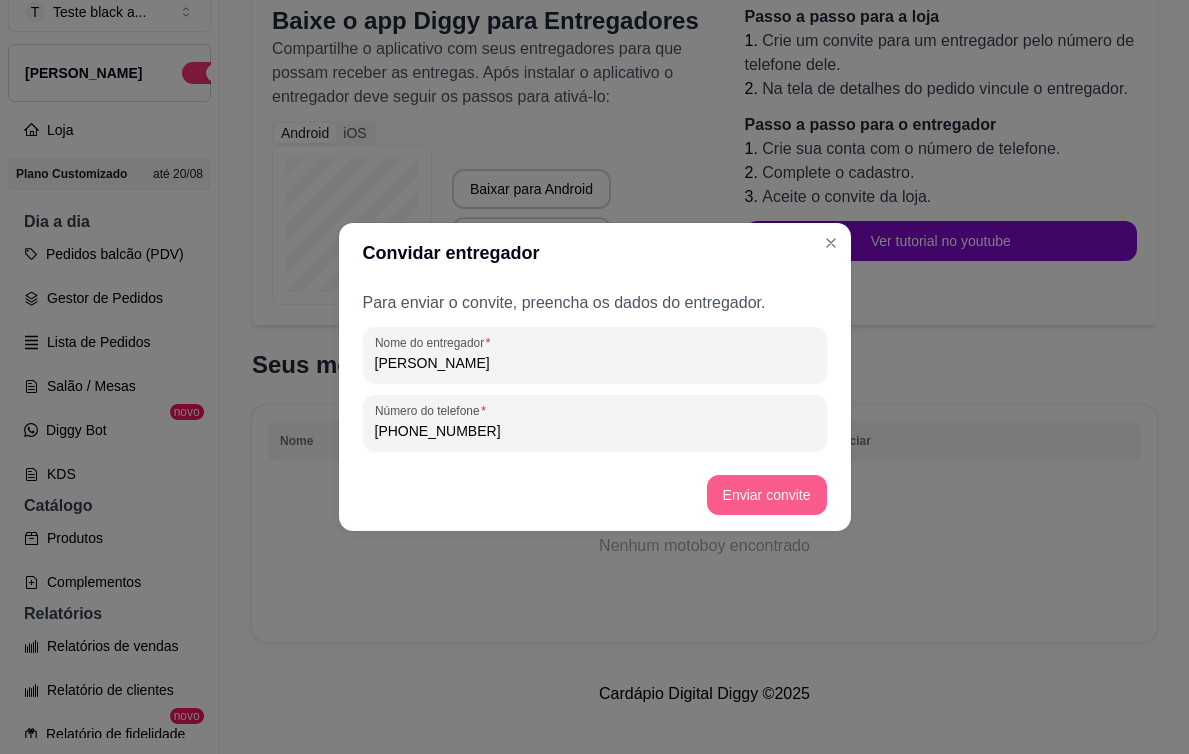 type on "(11) 9 5464-9765" 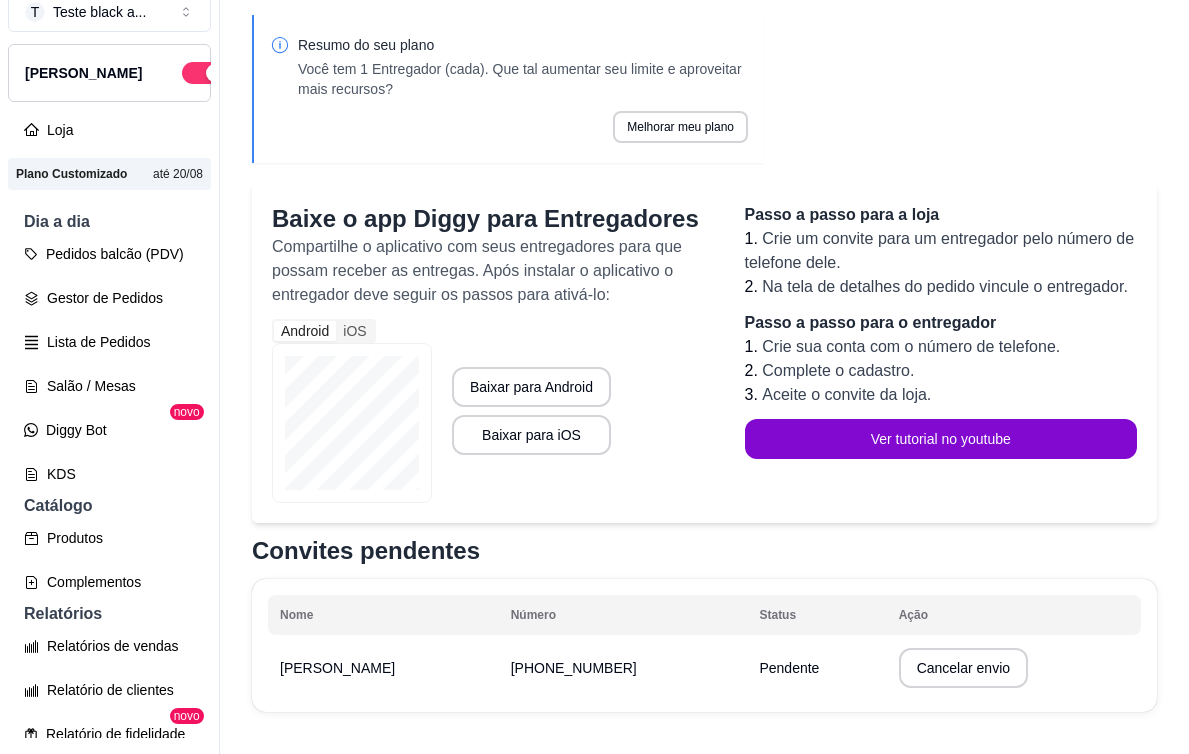 scroll, scrollTop: 0, scrollLeft: 0, axis: both 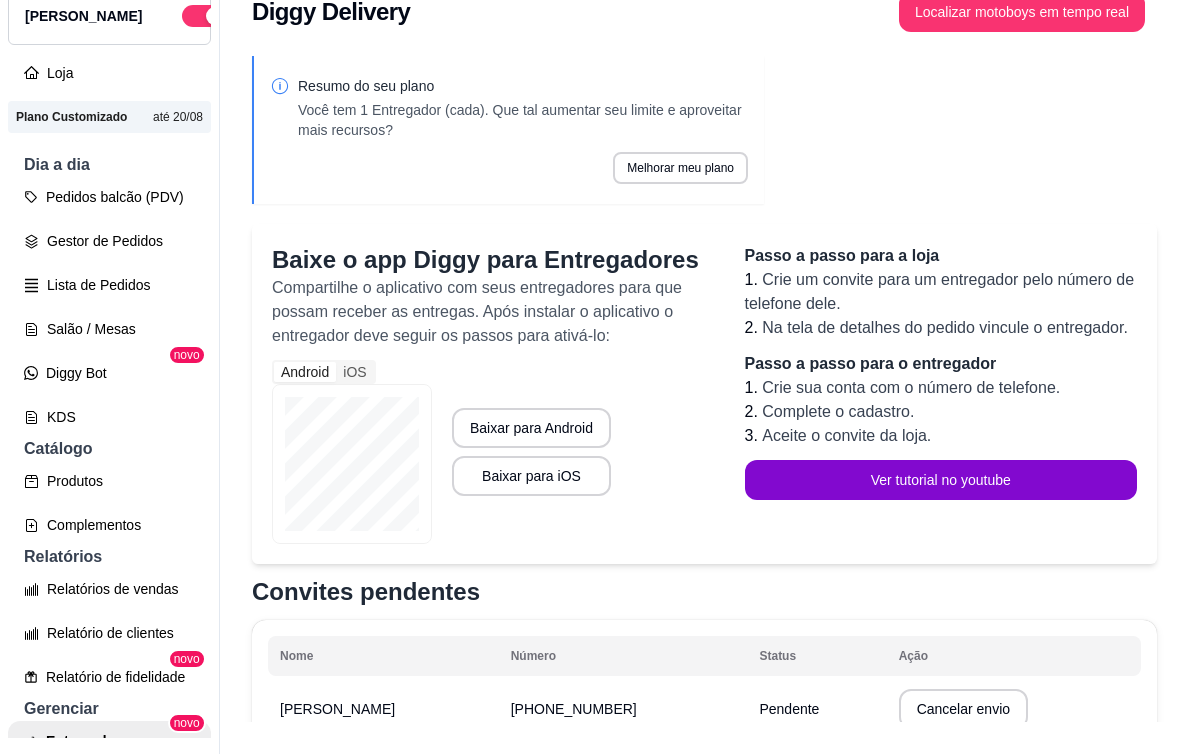 click on "KDS" at bounding box center (109, 417) 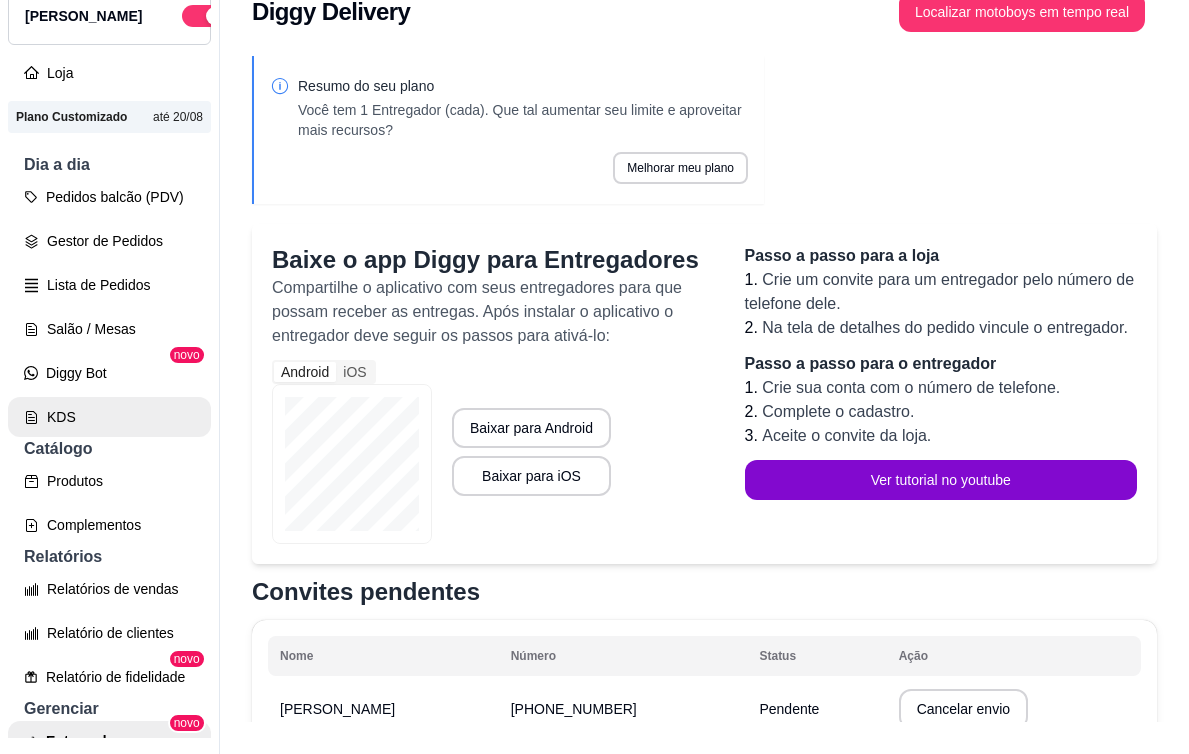 scroll, scrollTop: 0, scrollLeft: 0, axis: both 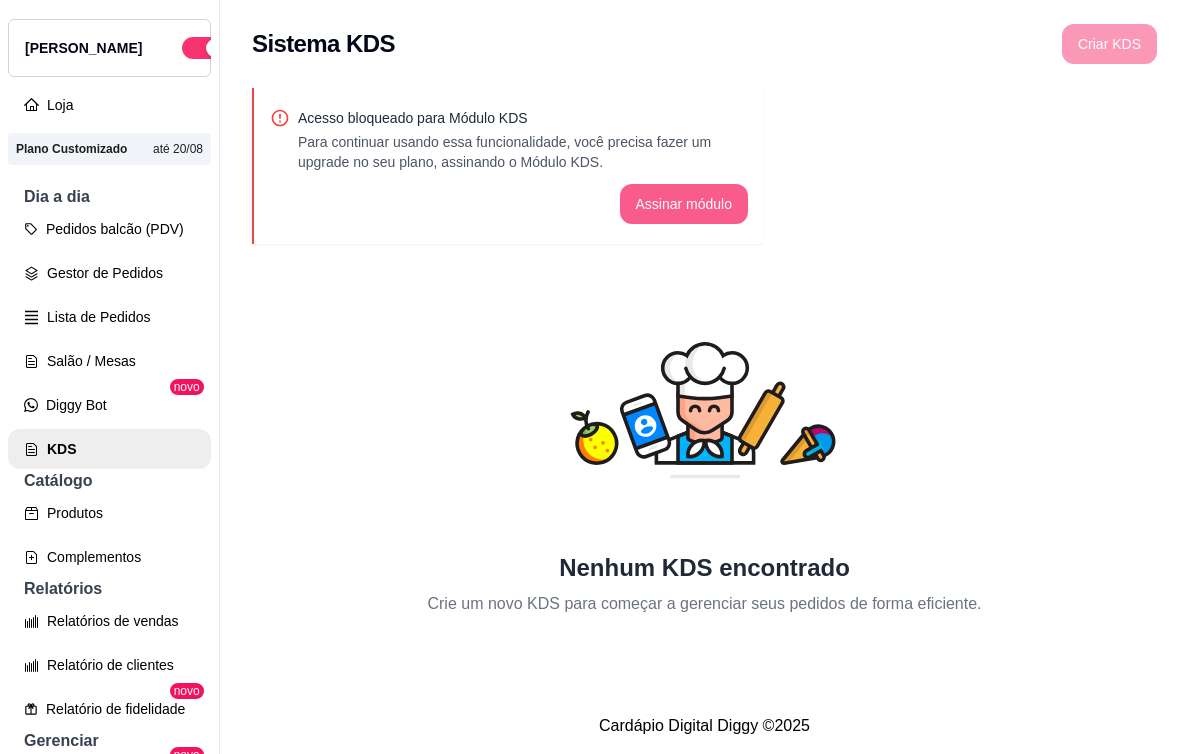 click on "Assinar módulo" at bounding box center (684, 204) 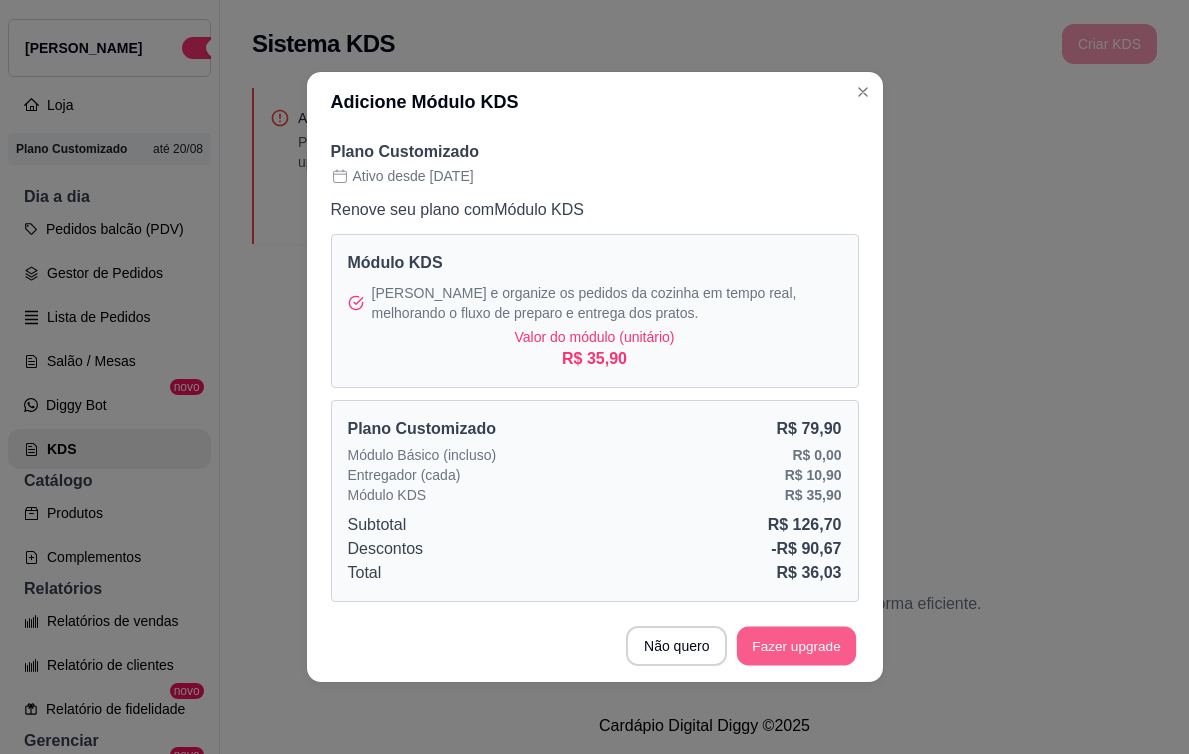 click on "Fazer upgrade" at bounding box center [796, 646] 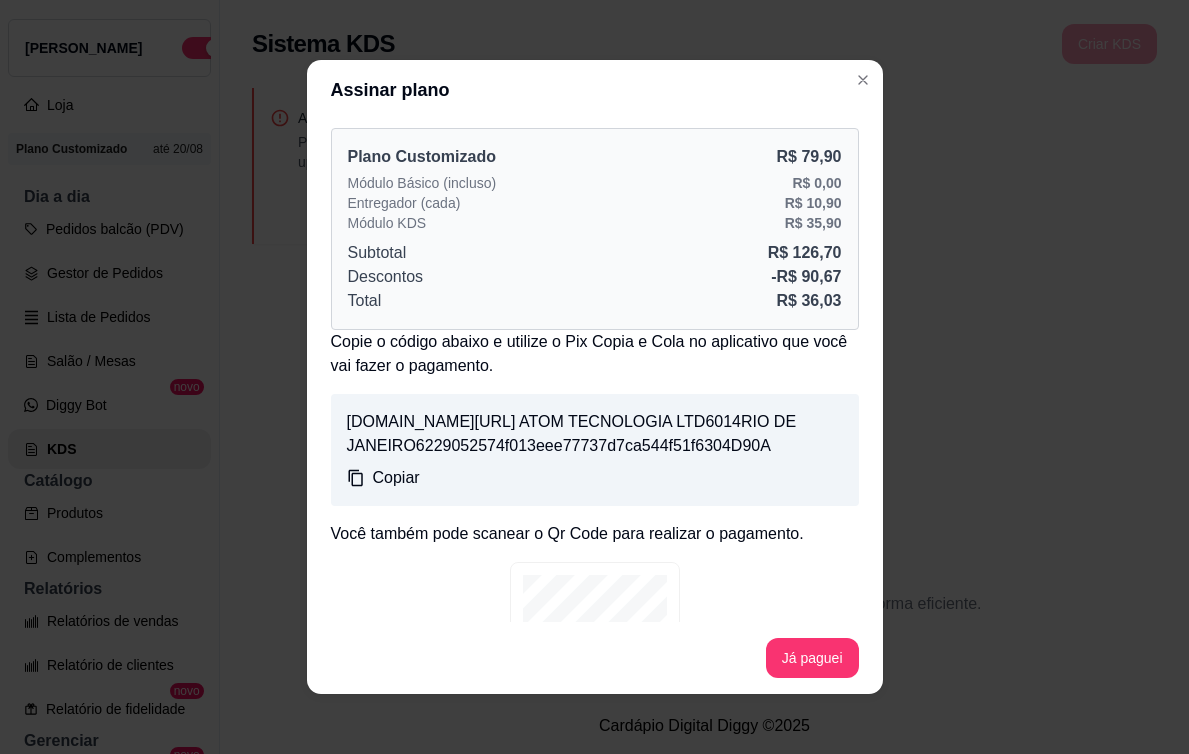 scroll, scrollTop: 190, scrollLeft: 0, axis: vertical 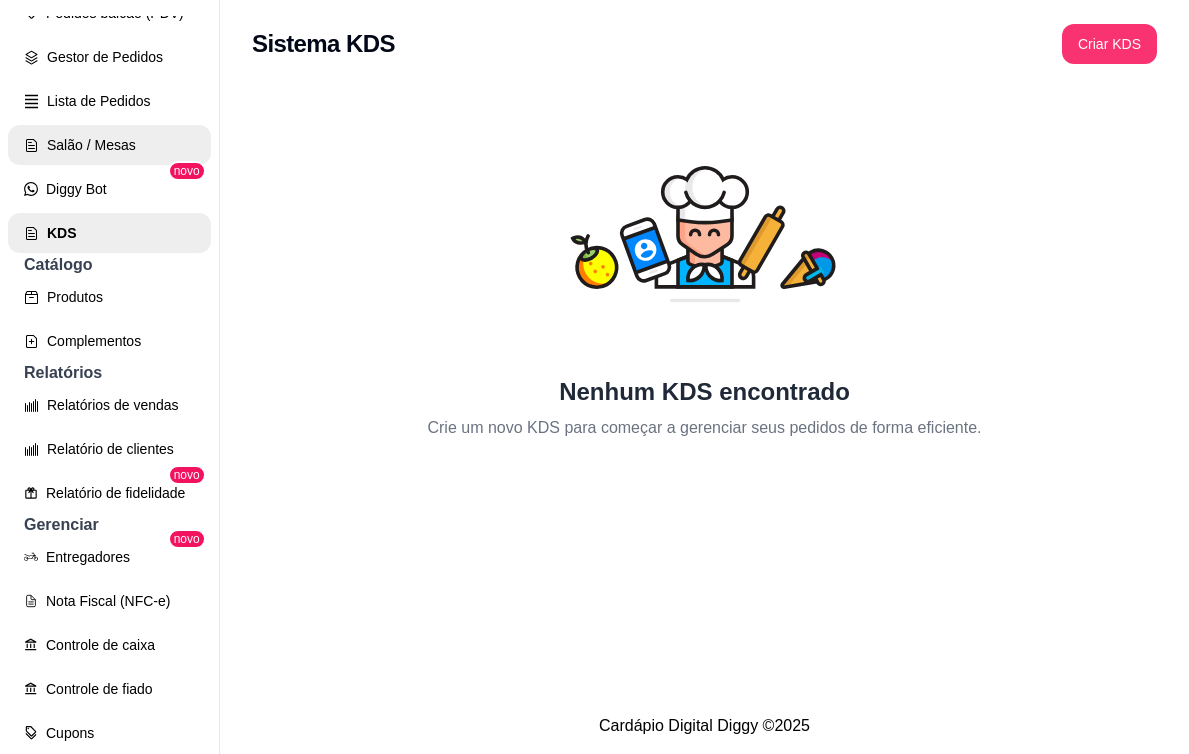 click on "Salão / Mesas" at bounding box center (109, 145) 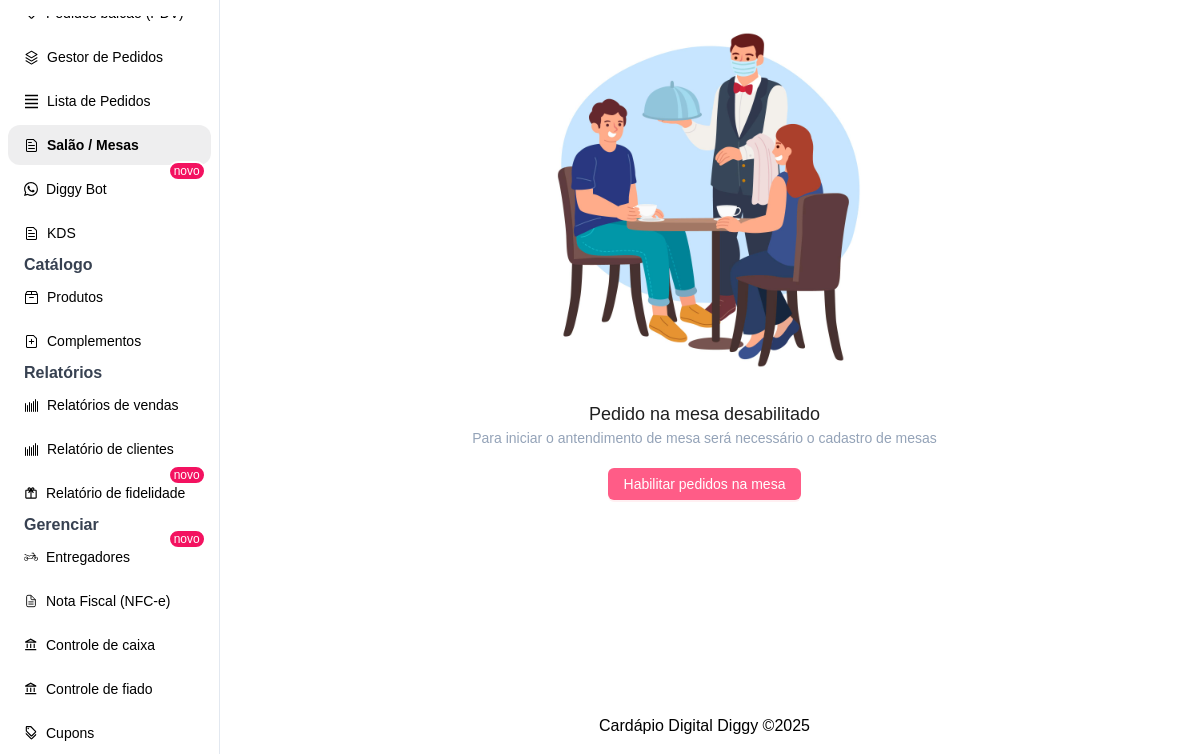click on "Habilitar pedidos na mesa" at bounding box center (705, 484) 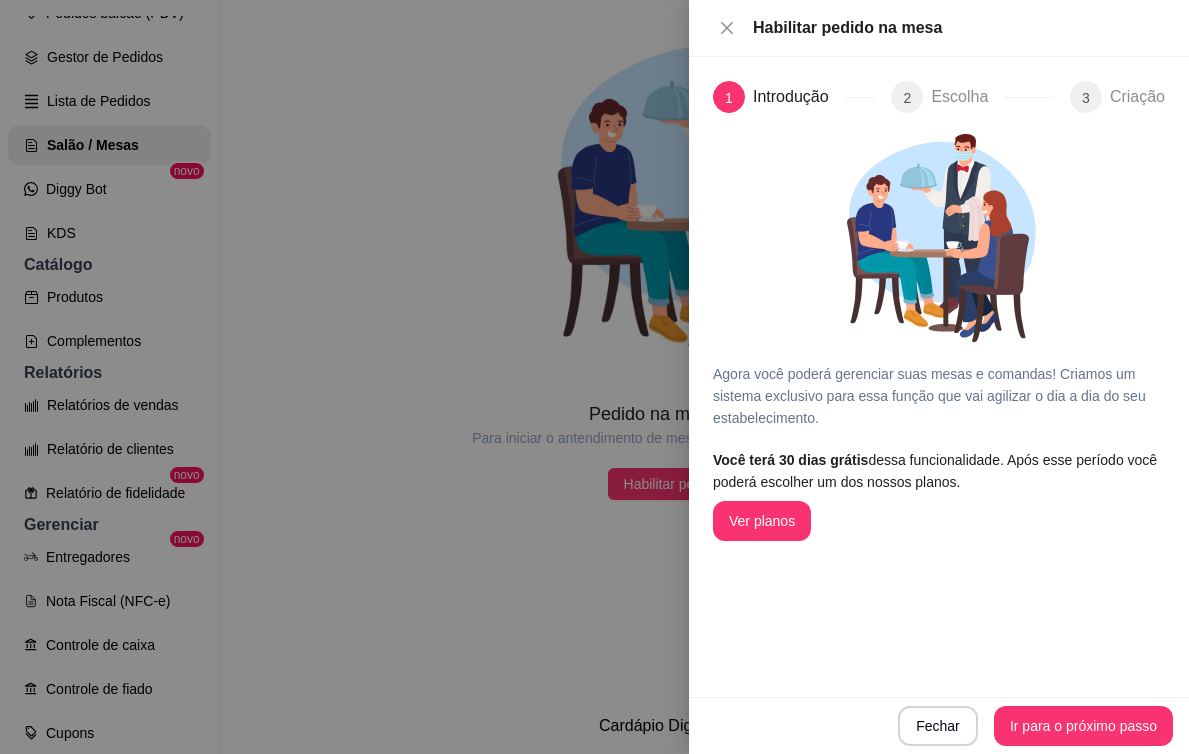 click at bounding box center (594, 377) 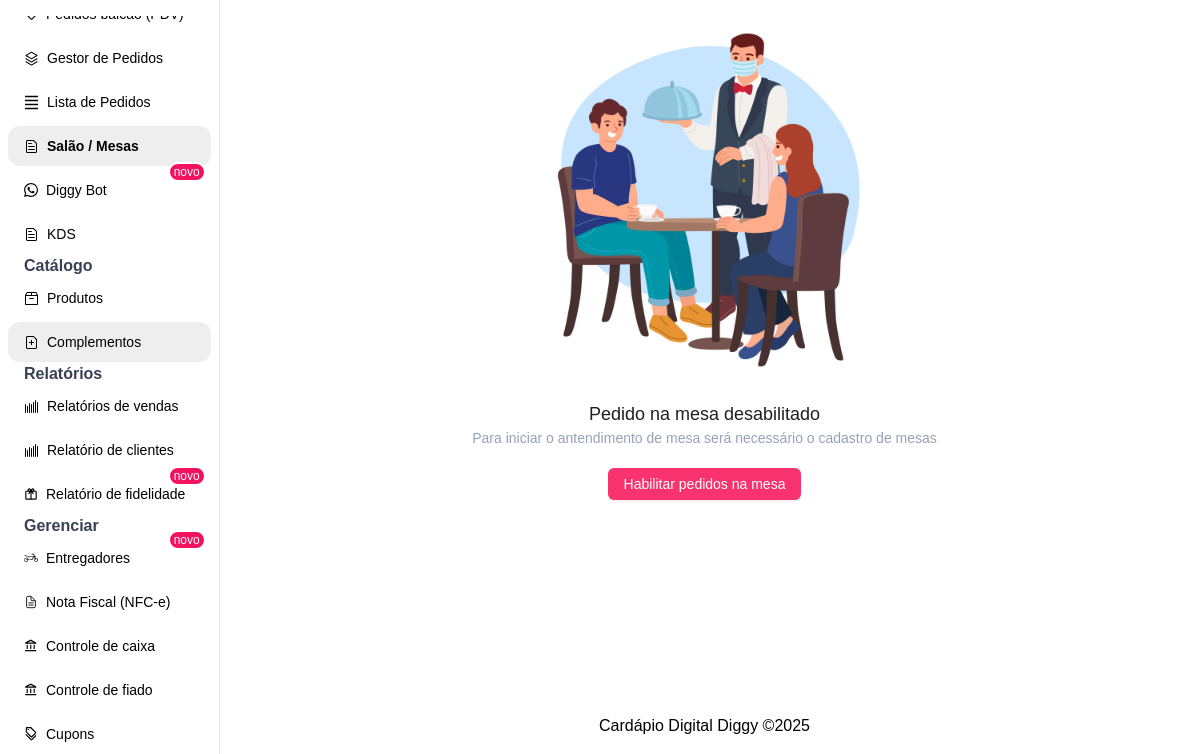 scroll, scrollTop: 240, scrollLeft: 0, axis: vertical 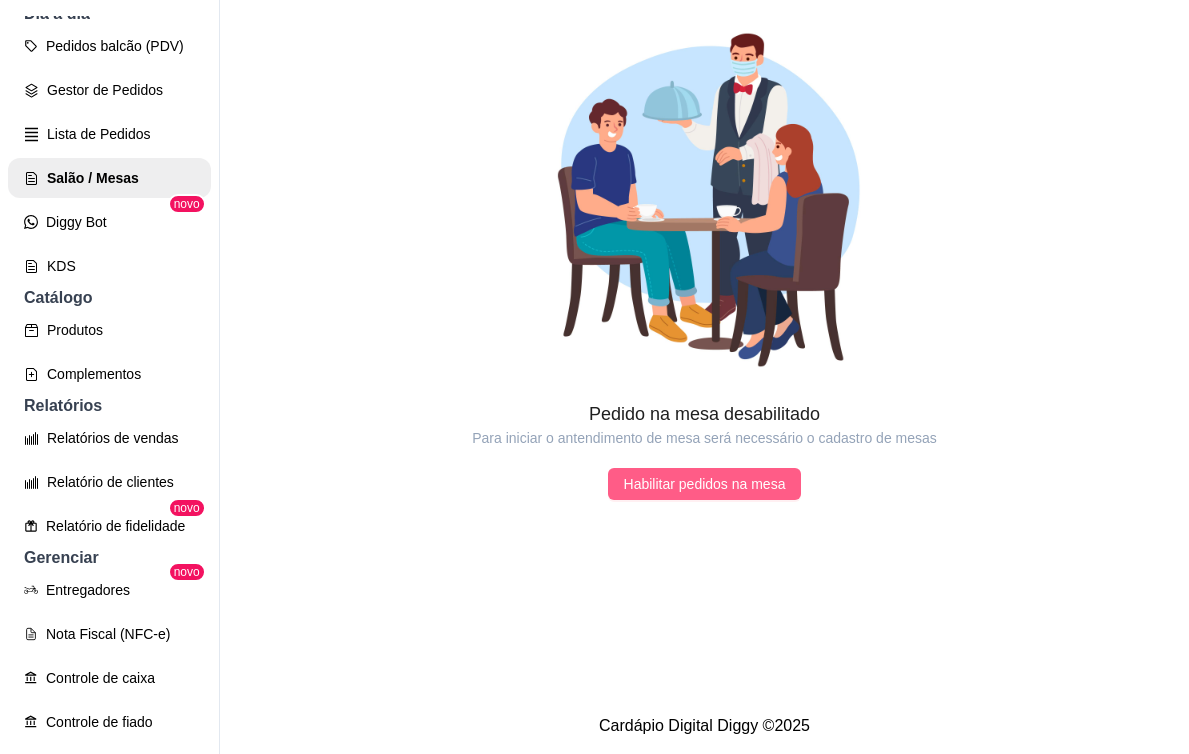 click on "Habilitar pedidos na mesa" at bounding box center (705, 484) 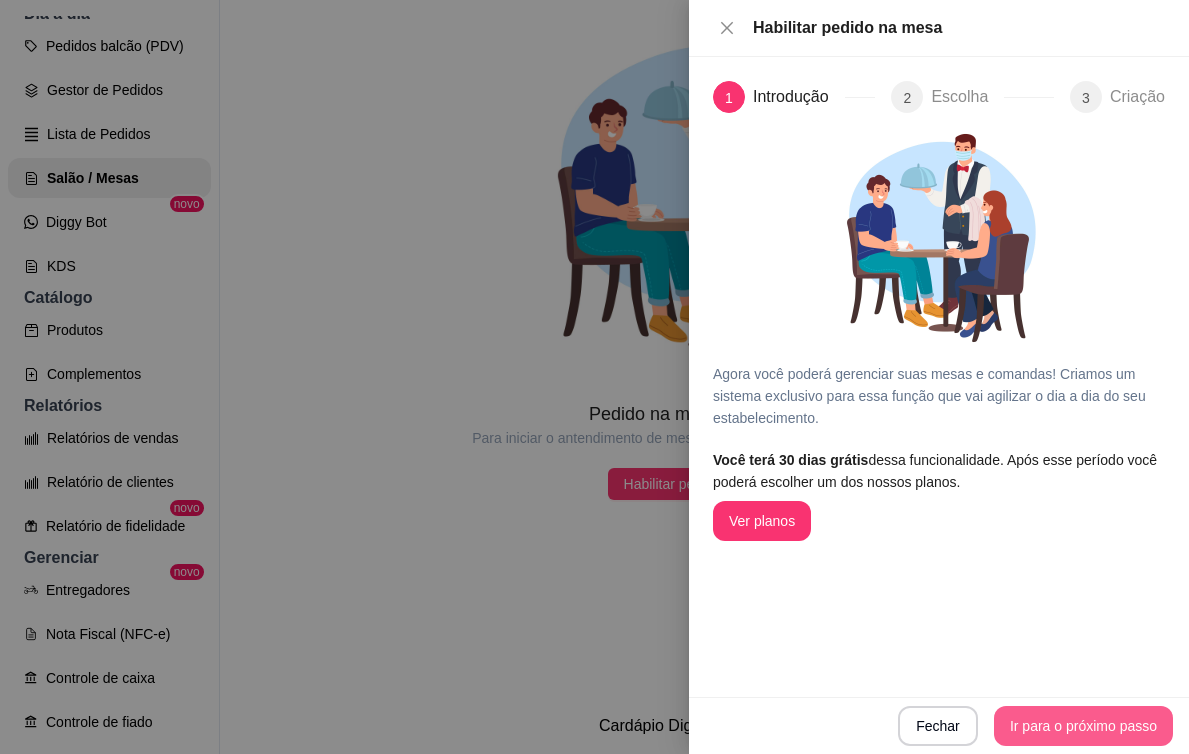 click on "Ir para o próximo passo" at bounding box center [1083, 726] 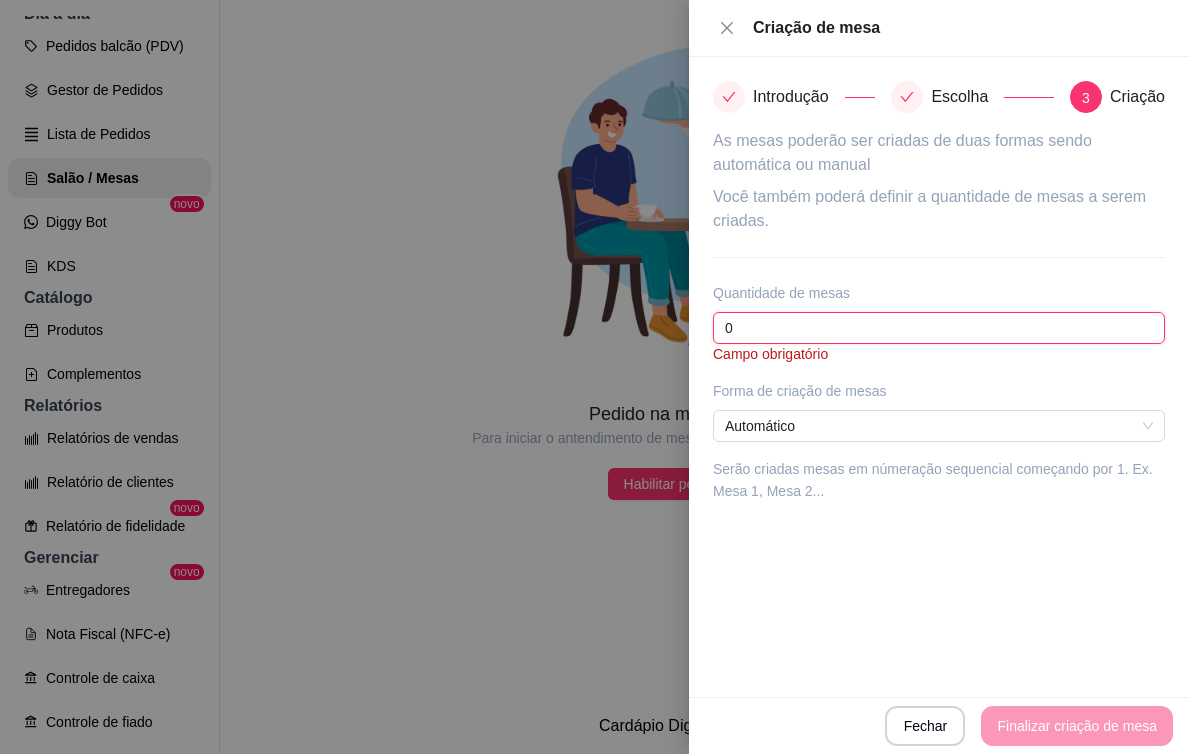 click on "0" at bounding box center (939, 328) 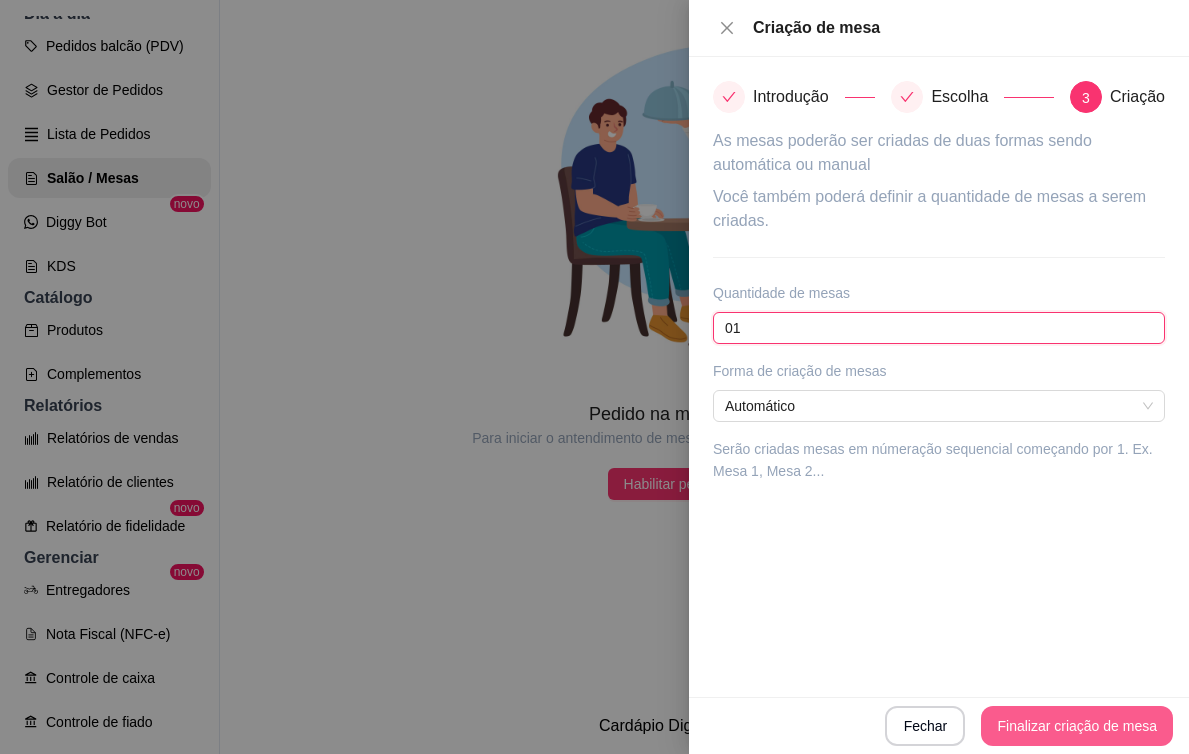 type on "01" 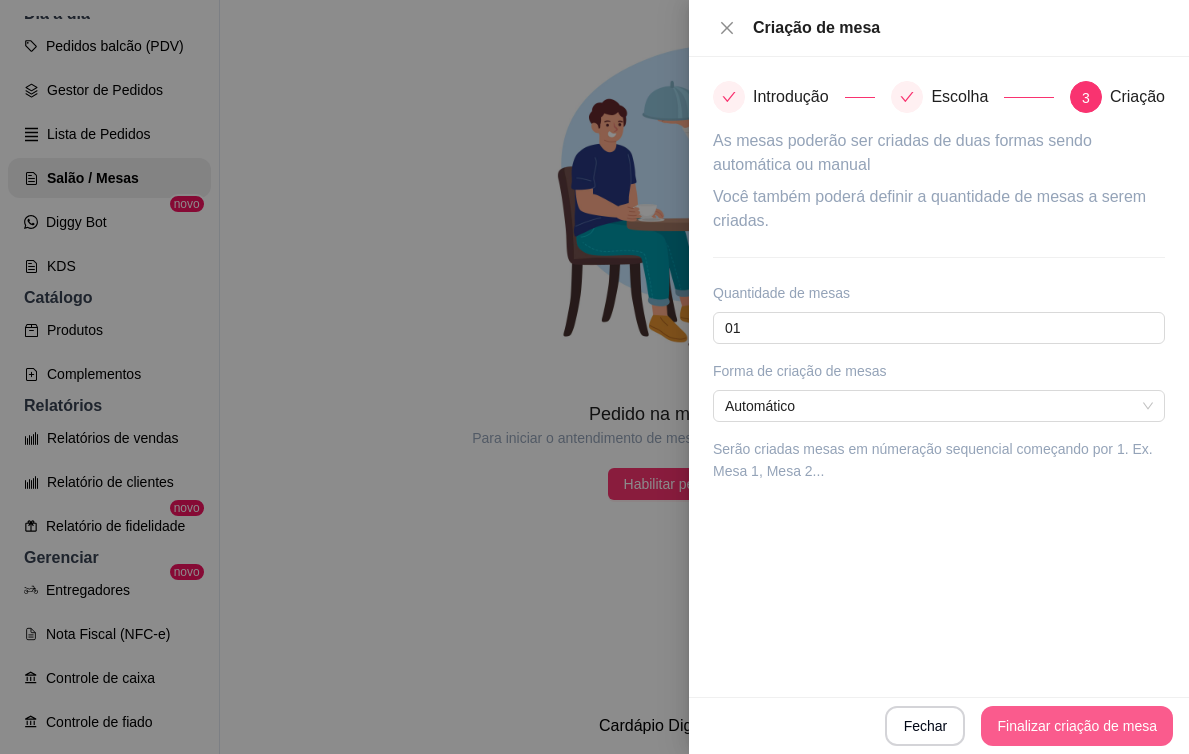 click on "Finalizar criação de mesa" at bounding box center [1077, 726] 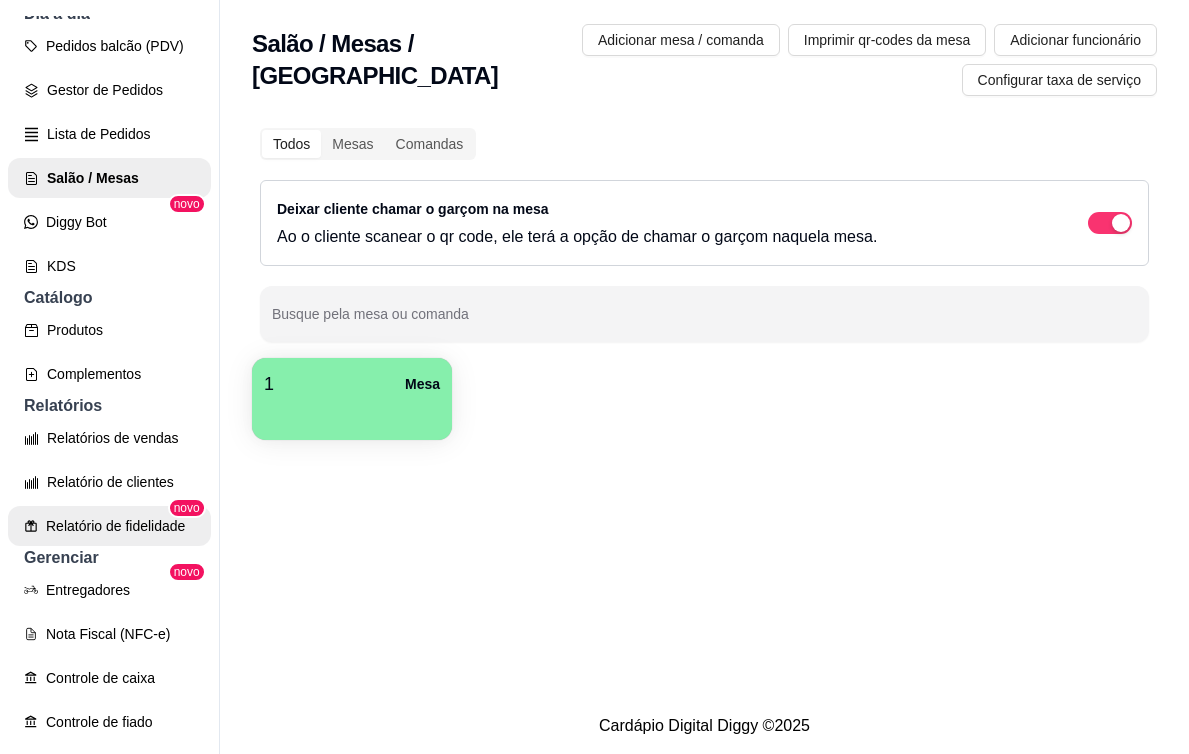 scroll, scrollTop: 592, scrollLeft: 0, axis: vertical 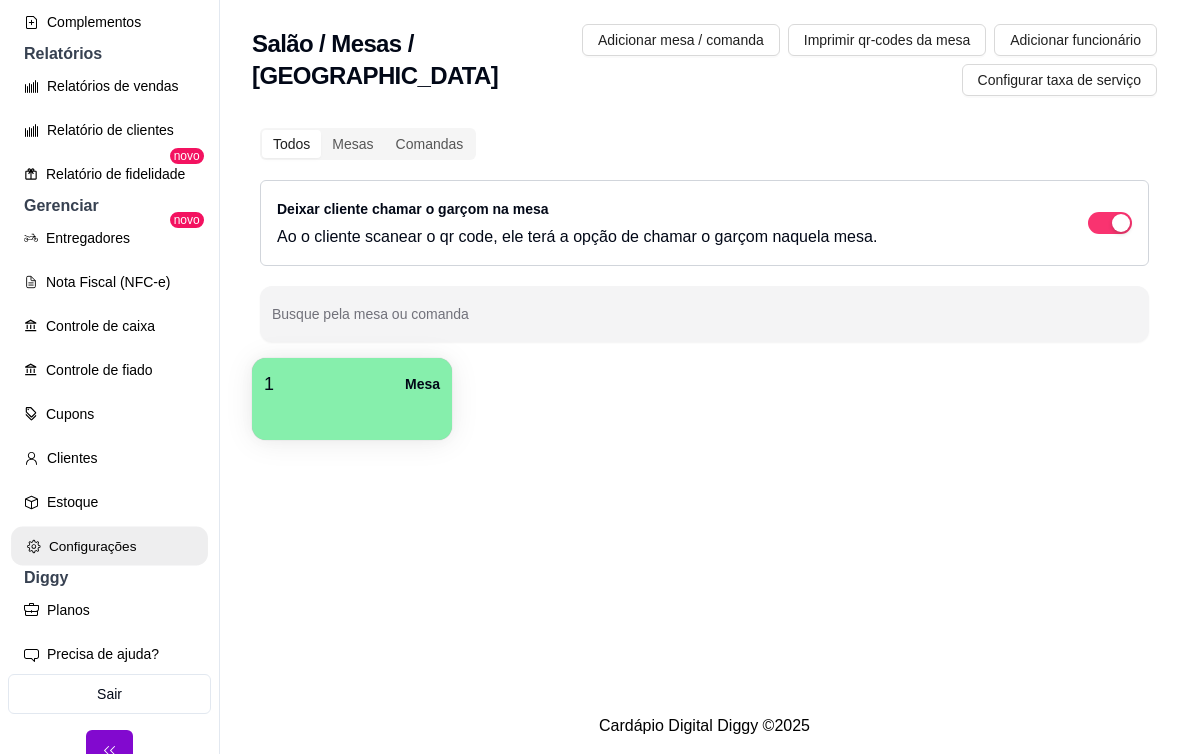 click on "Configurações" at bounding box center [109, 546] 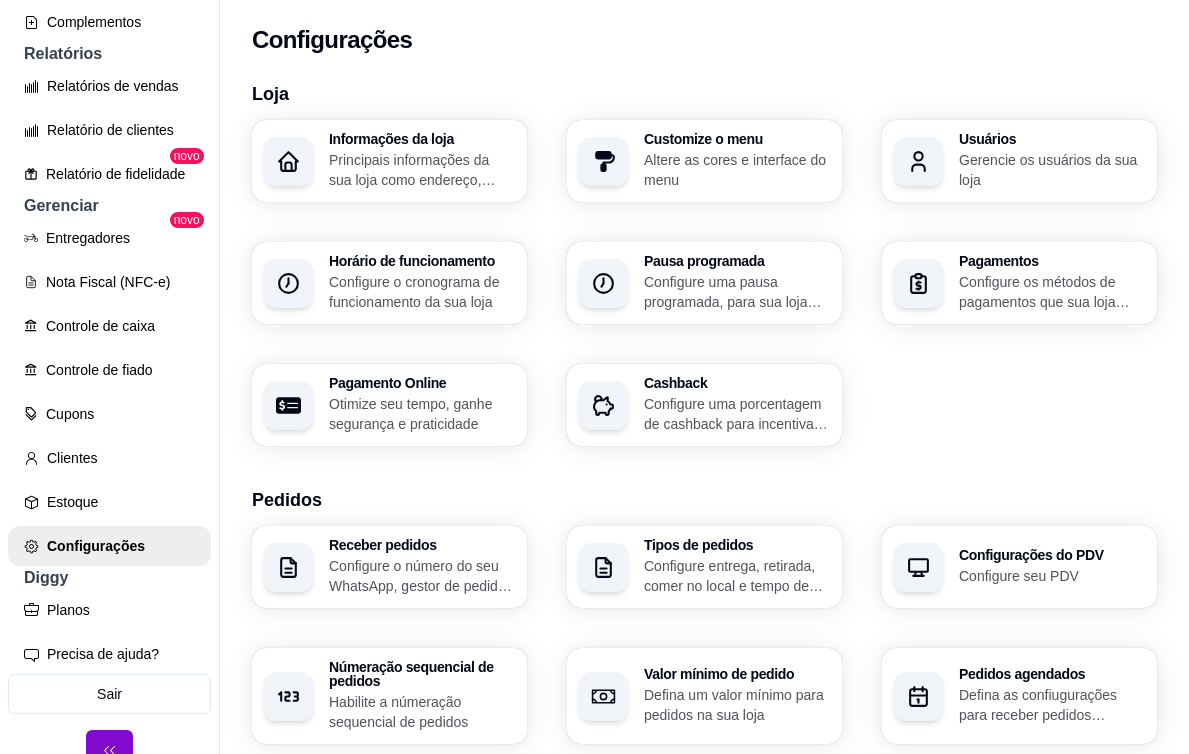 click on "Configure uma porcentagem de cashback para incentivar seus clientes a comprarem em sua loja" at bounding box center [737, 414] 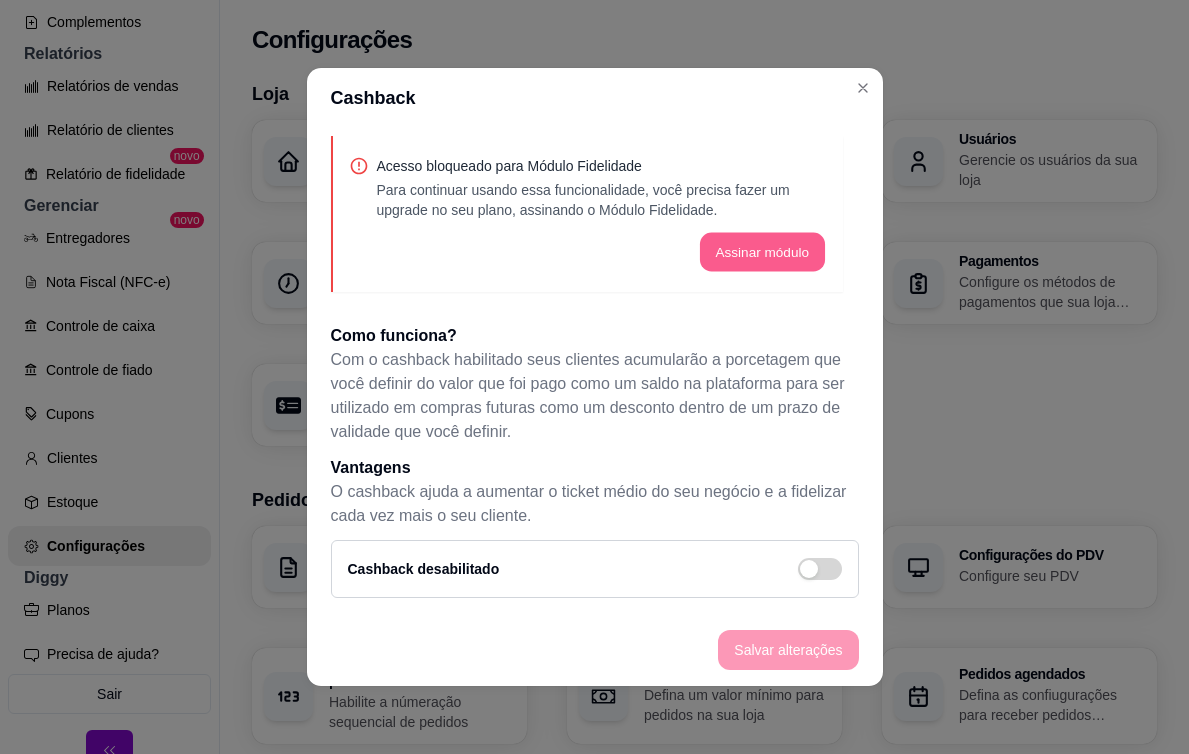 click on "Assinar módulo" at bounding box center (762, 252) 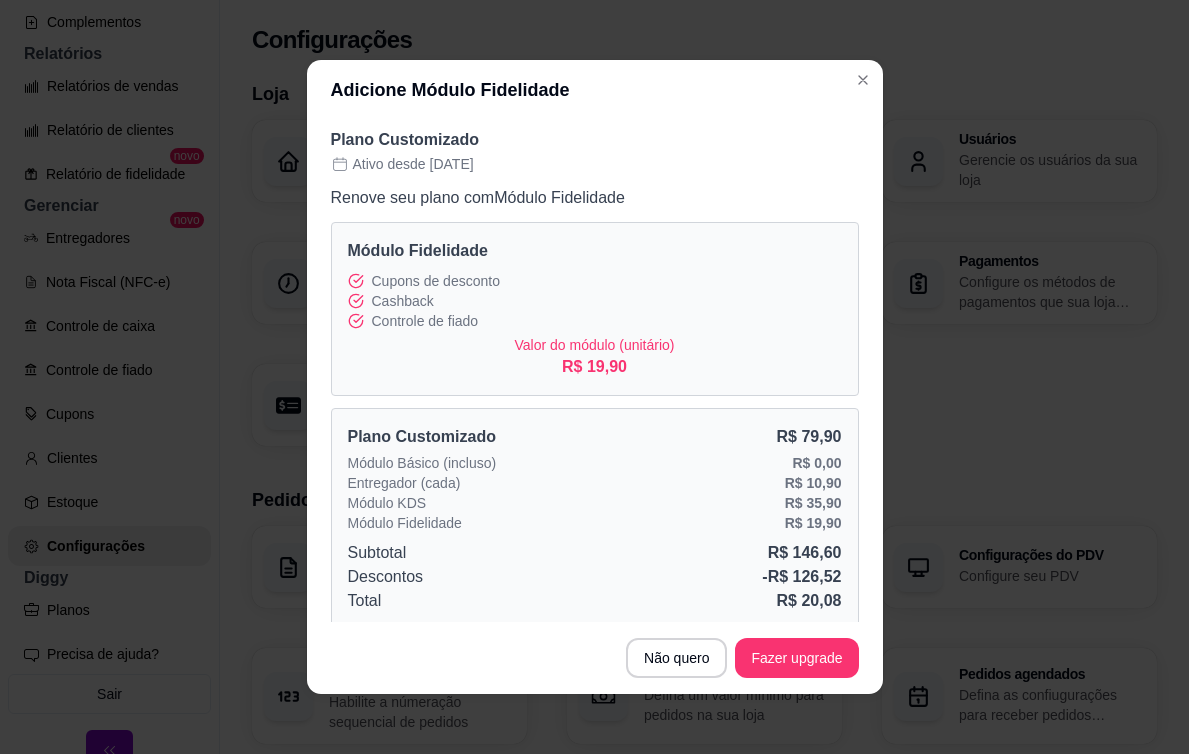 scroll, scrollTop: 16, scrollLeft: 0, axis: vertical 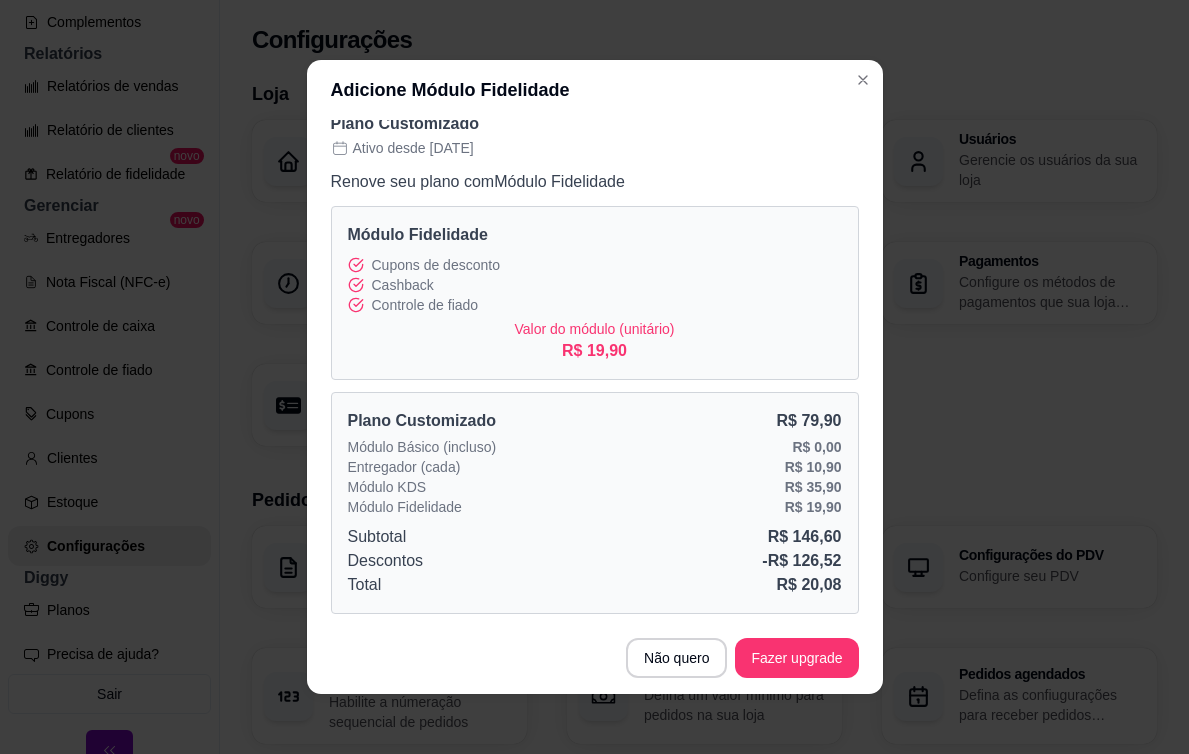 click on "Adicione   Módulo Fidelidade" at bounding box center [595, 90] 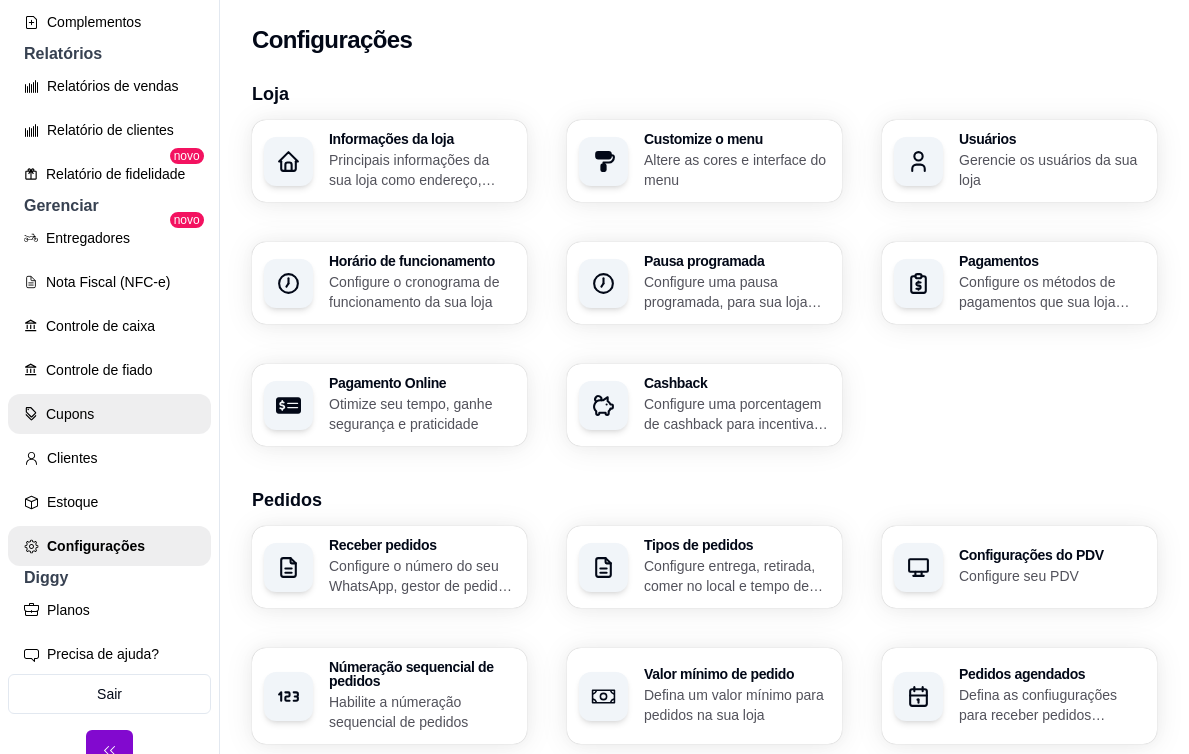 scroll, scrollTop: 544, scrollLeft: 0, axis: vertical 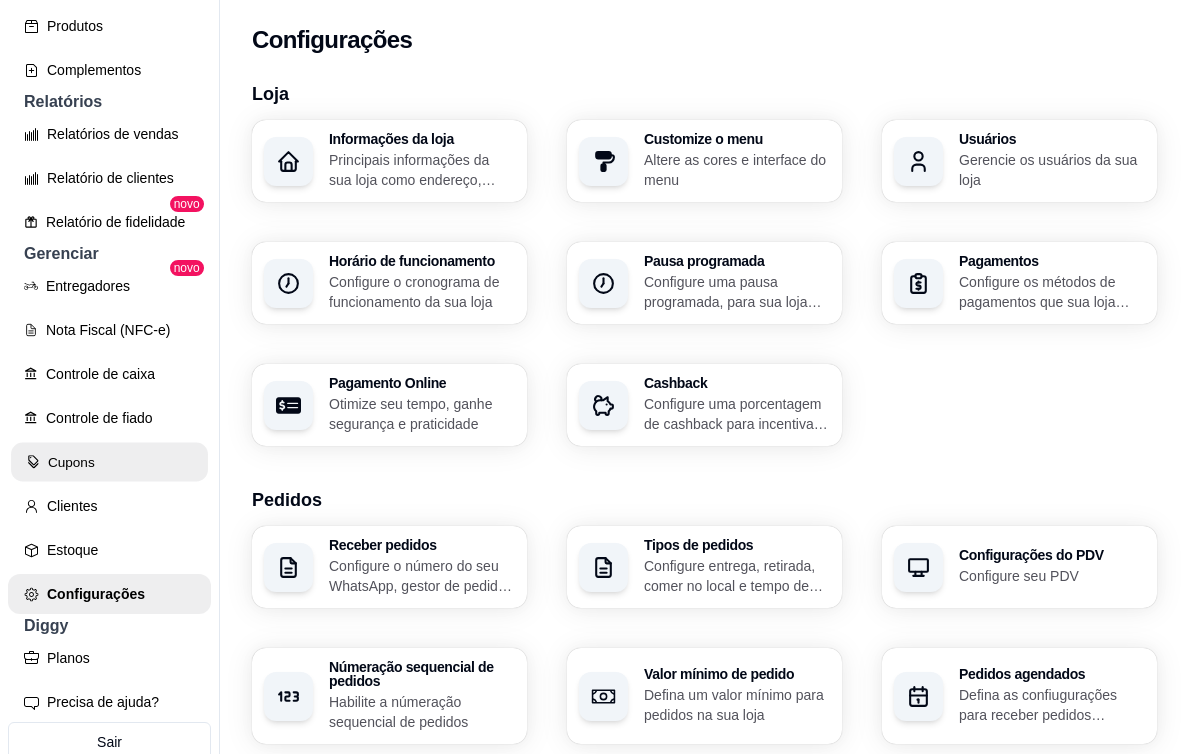 click on "Cupons" at bounding box center (109, 462) 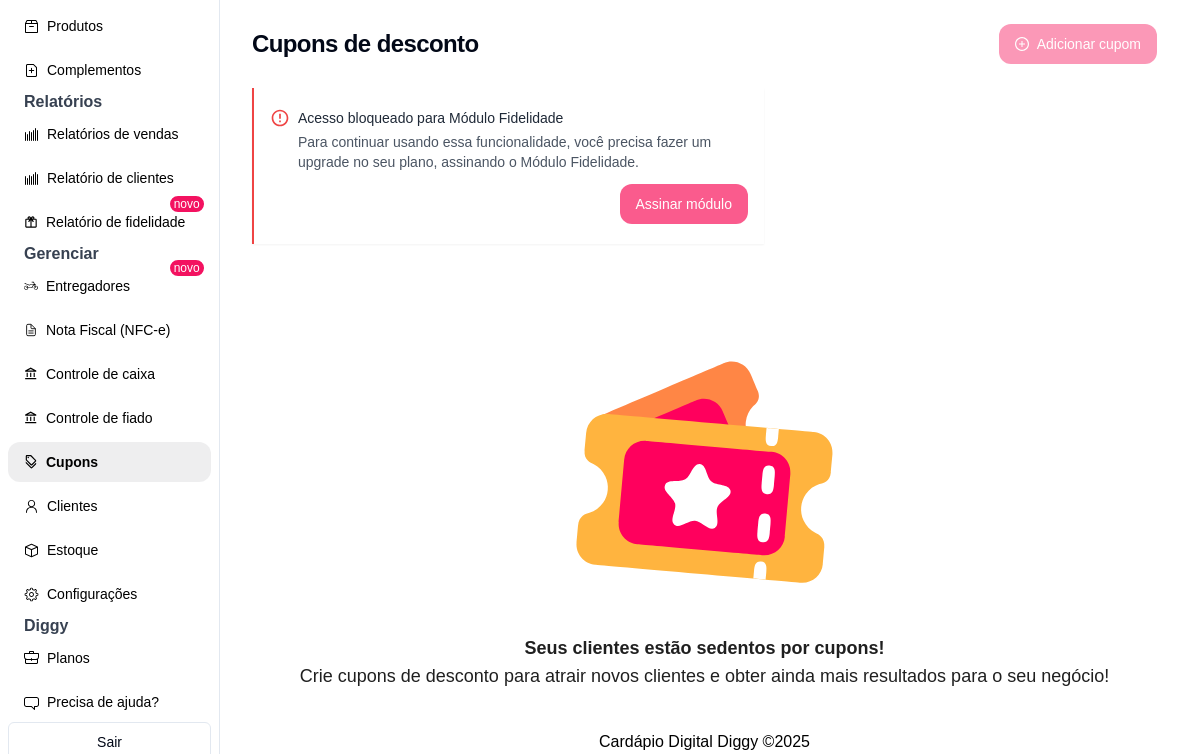 click on "Assinar módulo" at bounding box center (684, 204) 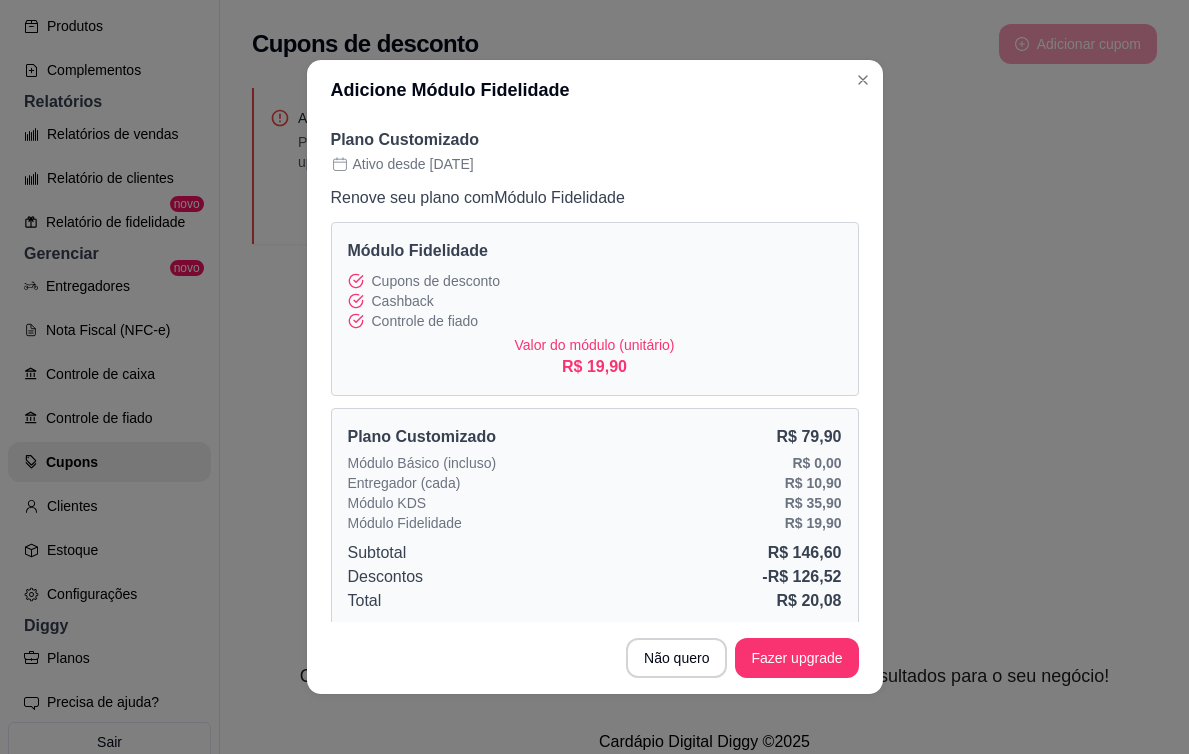 scroll, scrollTop: 16, scrollLeft: 0, axis: vertical 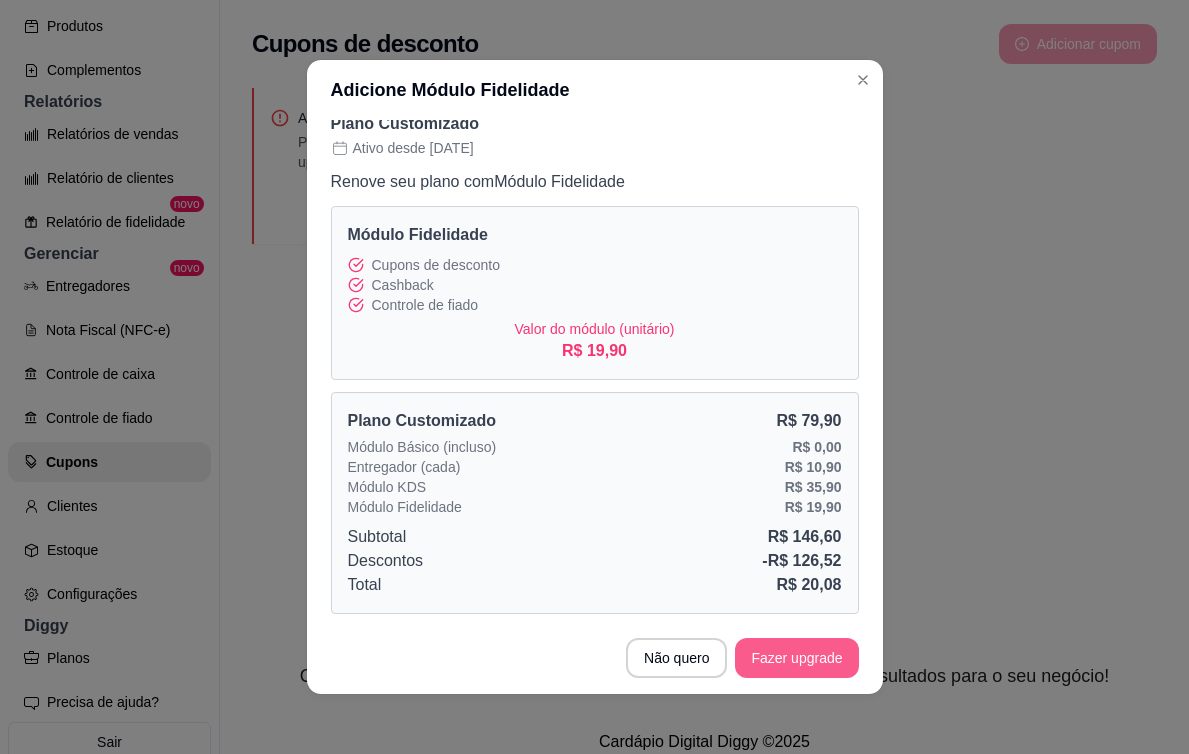 click on "Fazer upgrade" at bounding box center [796, 658] 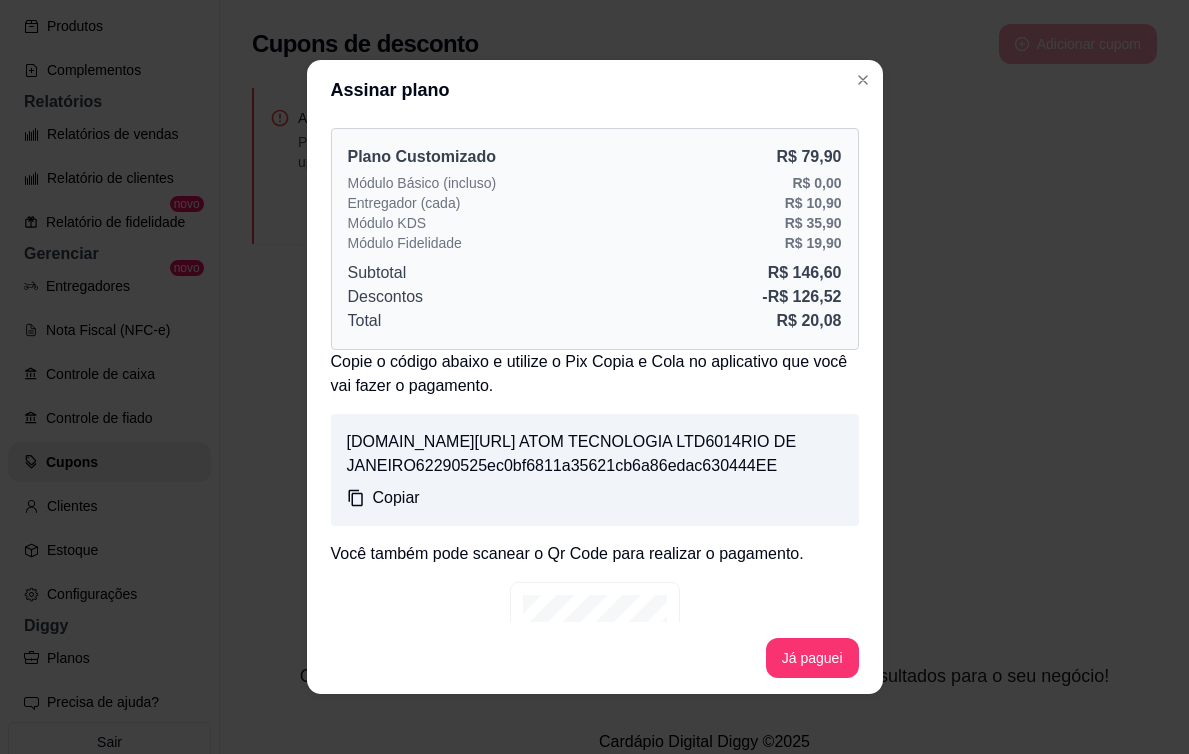 scroll, scrollTop: 210, scrollLeft: 0, axis: vertical 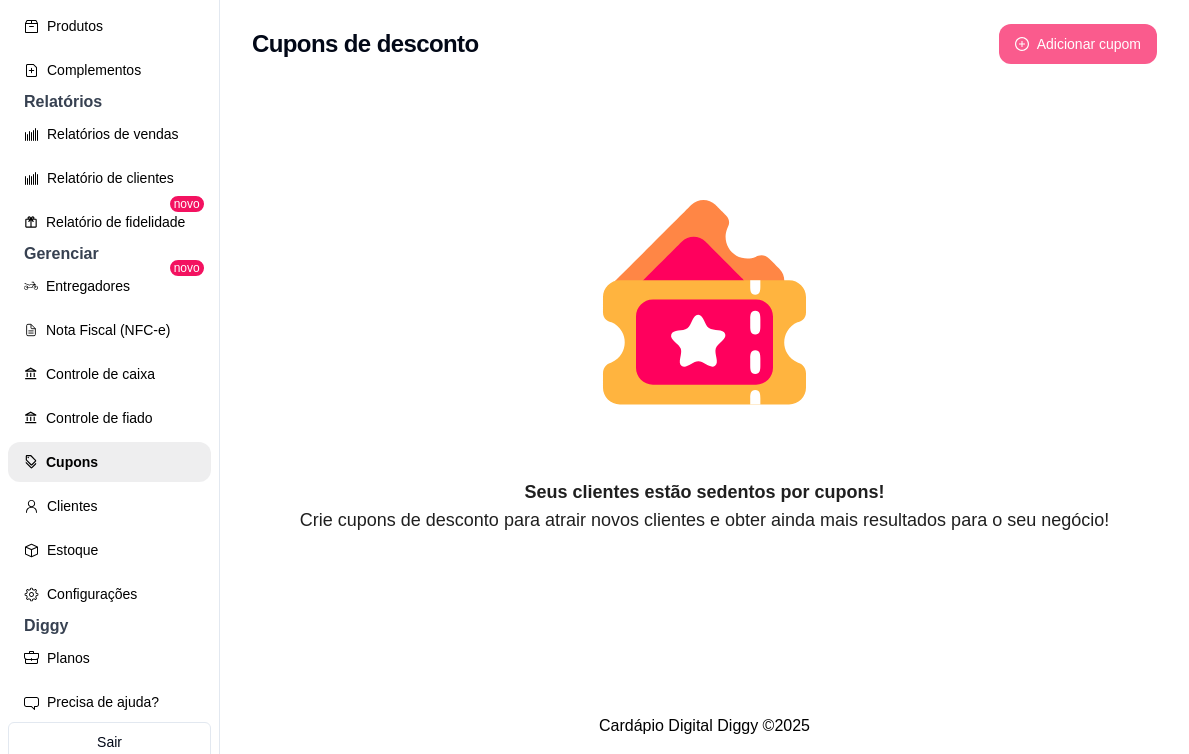 click on "Adicionar cupom" at bounding box center (1078, 44) 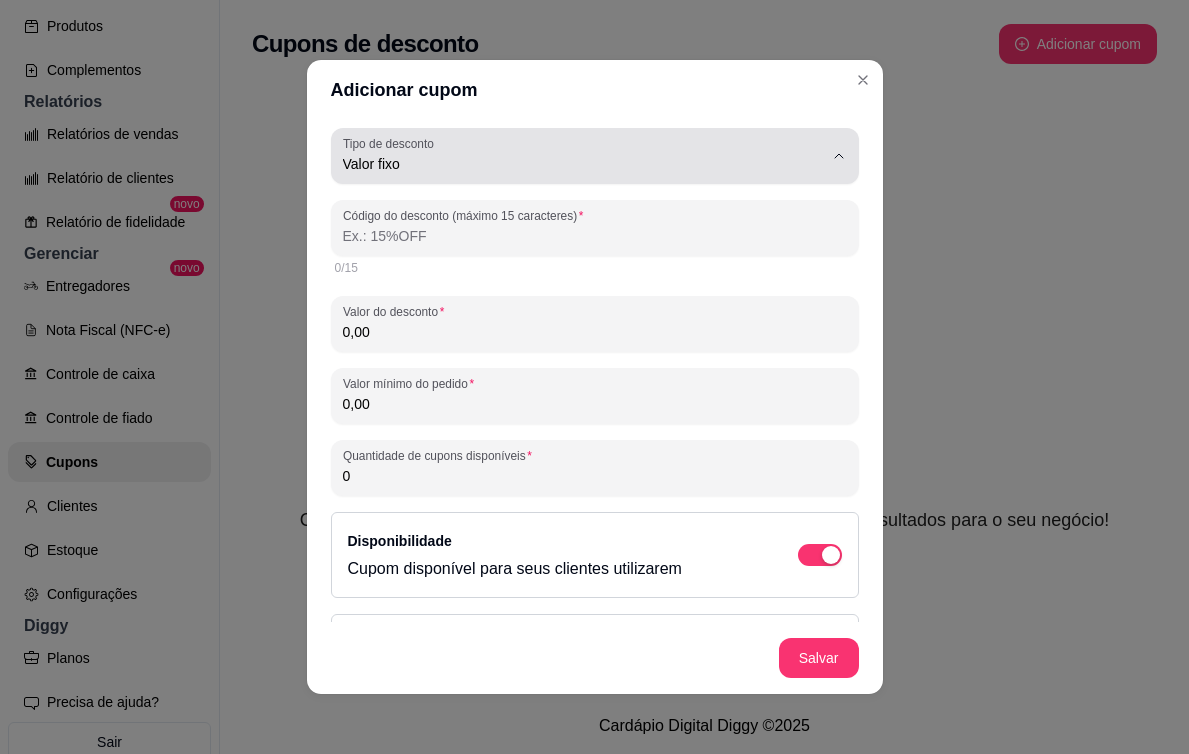 click on "Valor fixo" at bounding box center (583, 156) 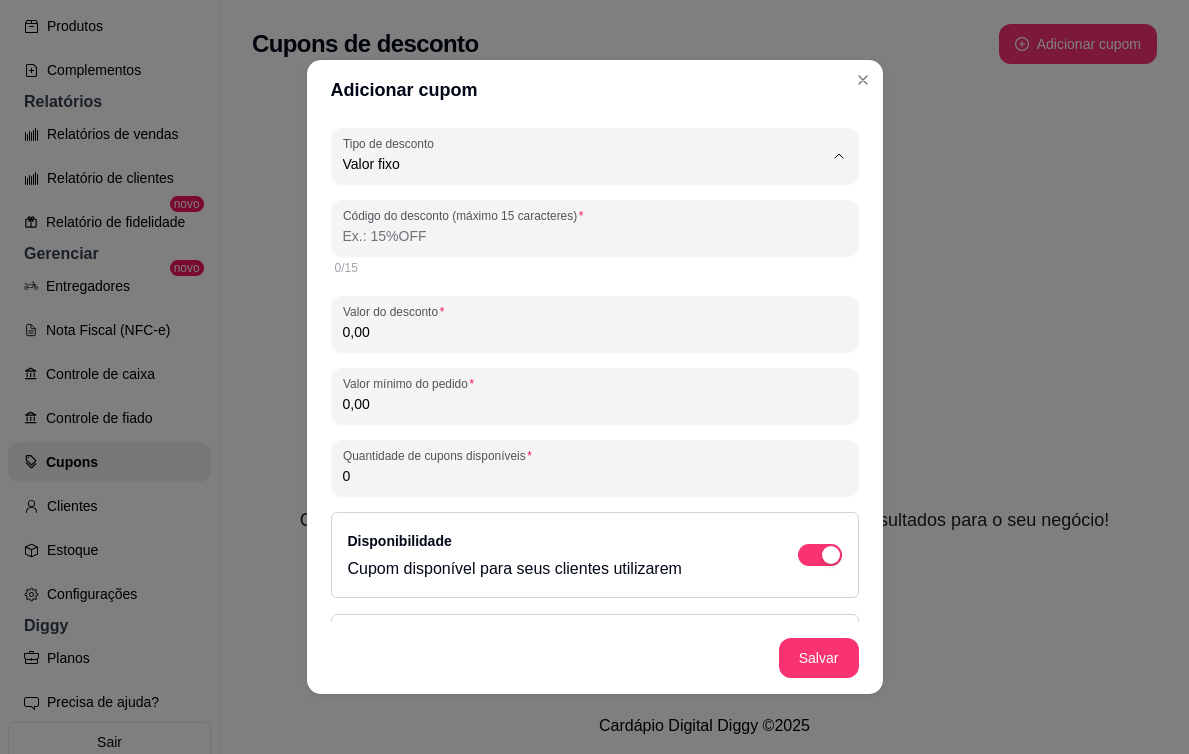 click on "FIXED_VALUE Tipo de desconto Valor fixo Porcentagem Frete grátis Tipo de desconto Valor fixo Código do desconto (máximo 15 caracteres) 0/15 Valor do desconto 0,00 Valor mínimo do pedido 0,00 Quantidade de cupons disponíveis 0 Disponibilidade Cupom disponível para seus clientes utilizarem Primeira compra Habilite para dar desconto apenas para novos clientes na sua primeira compra, ou incentivar seus clientes a comprarem no seu menu digital. Cupom público O cupom estará disponível para todos no menu, não sendo necessário compartilhar o código." at bounding box center [595, 371] 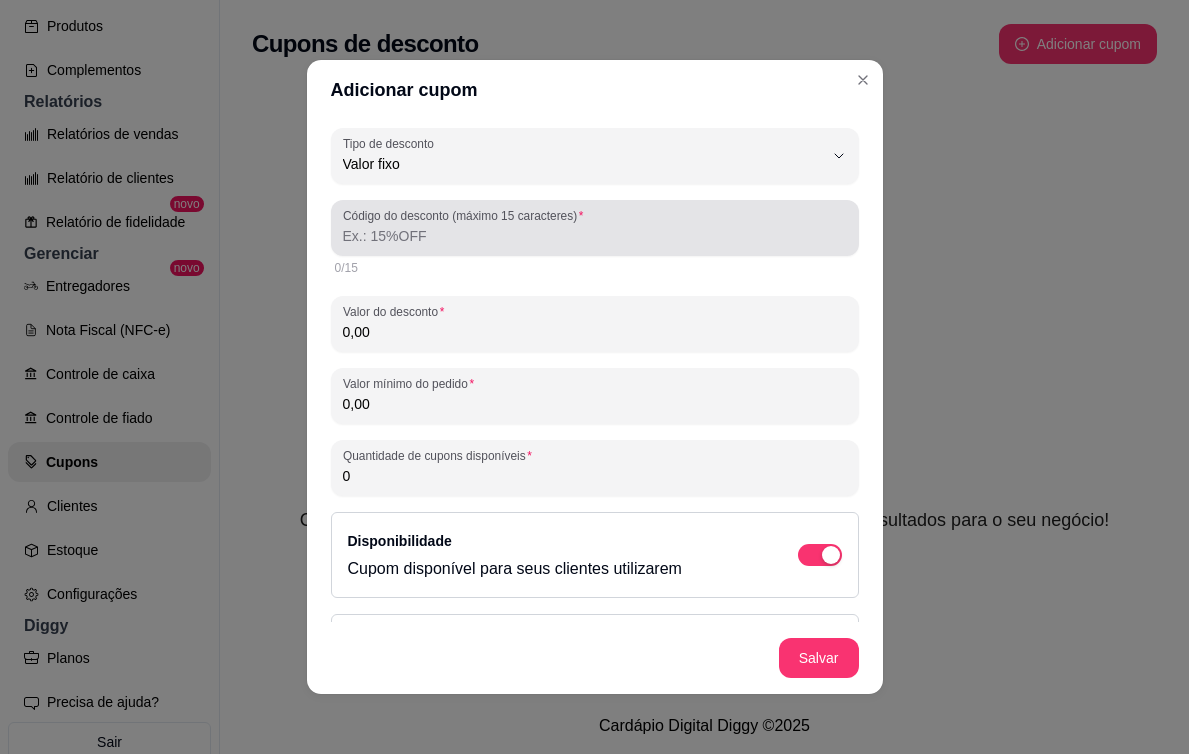 click on "Código do desconto (máximo 15 caracteres)" at bounding box center [466, 215] 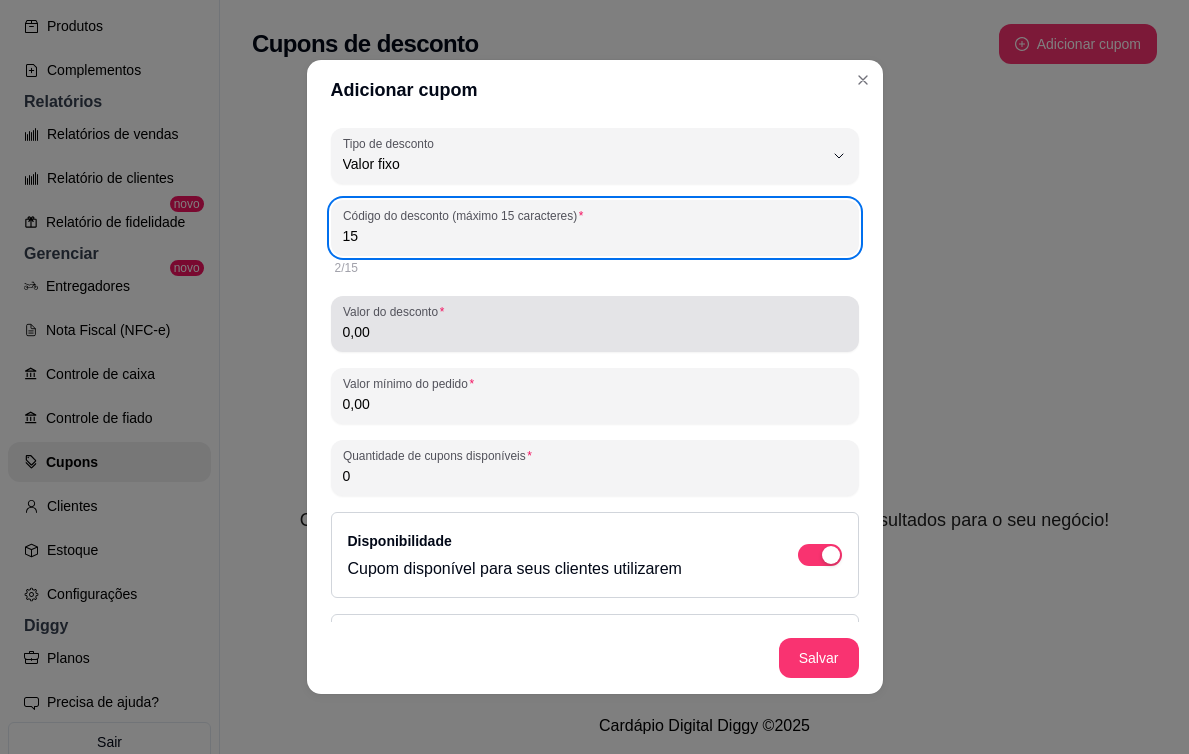 type on "15" 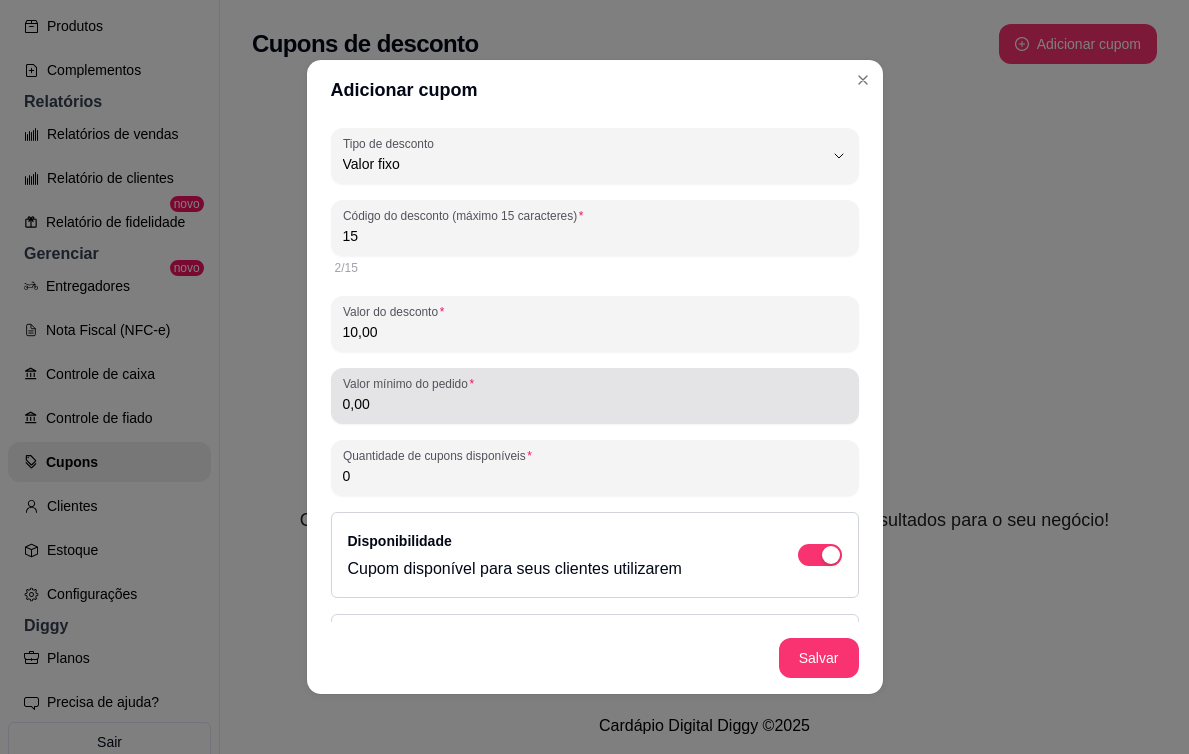 type on "10,00" 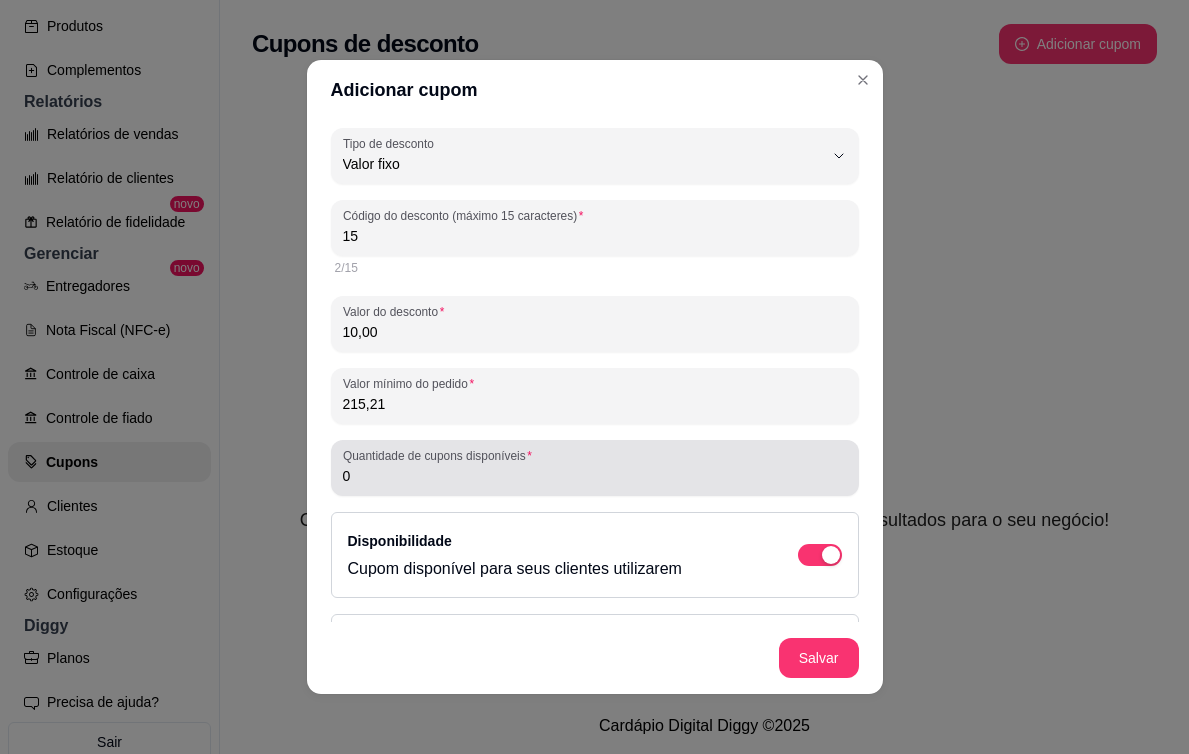 type on "215,21" 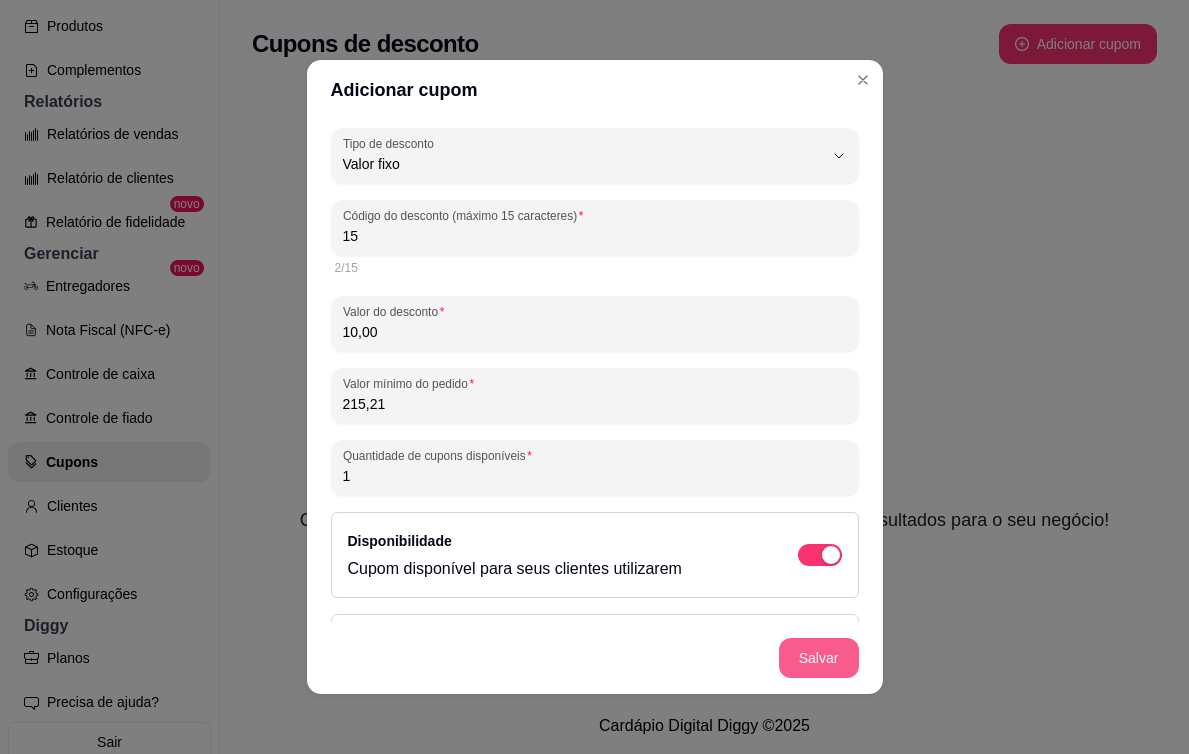 type on "1" 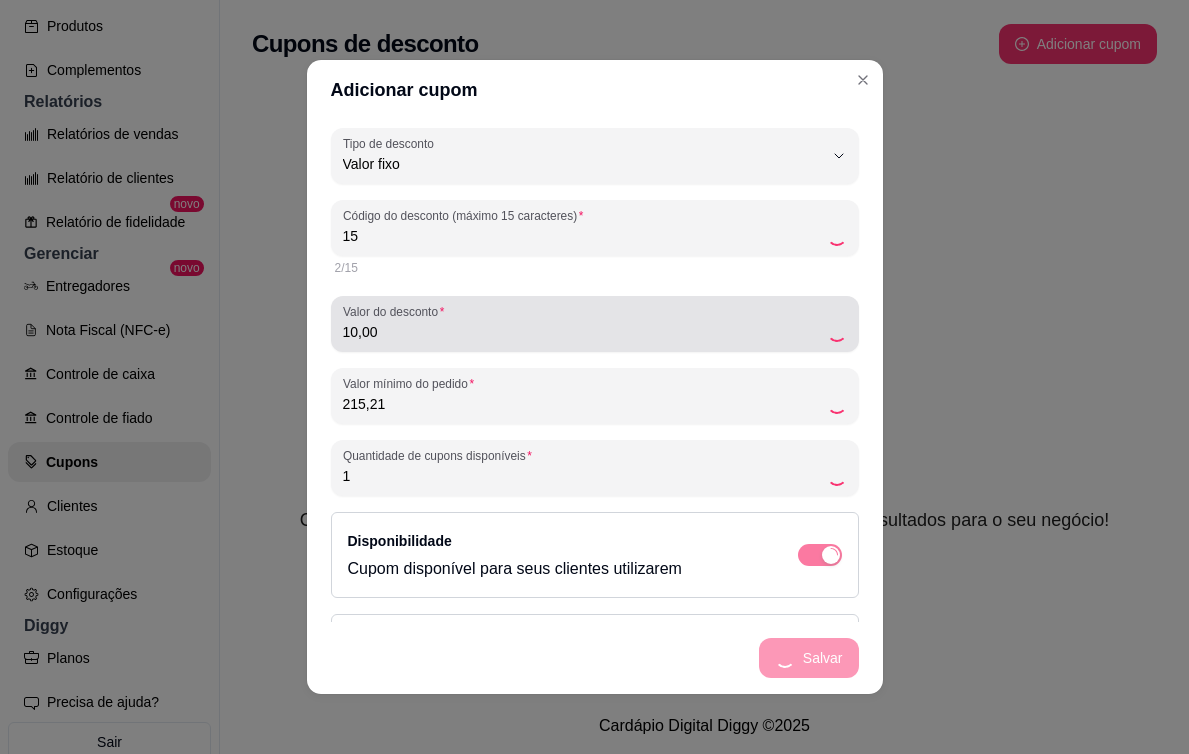 scroll, scrollTop: 260, scrollLeft: 0, axis: vertical 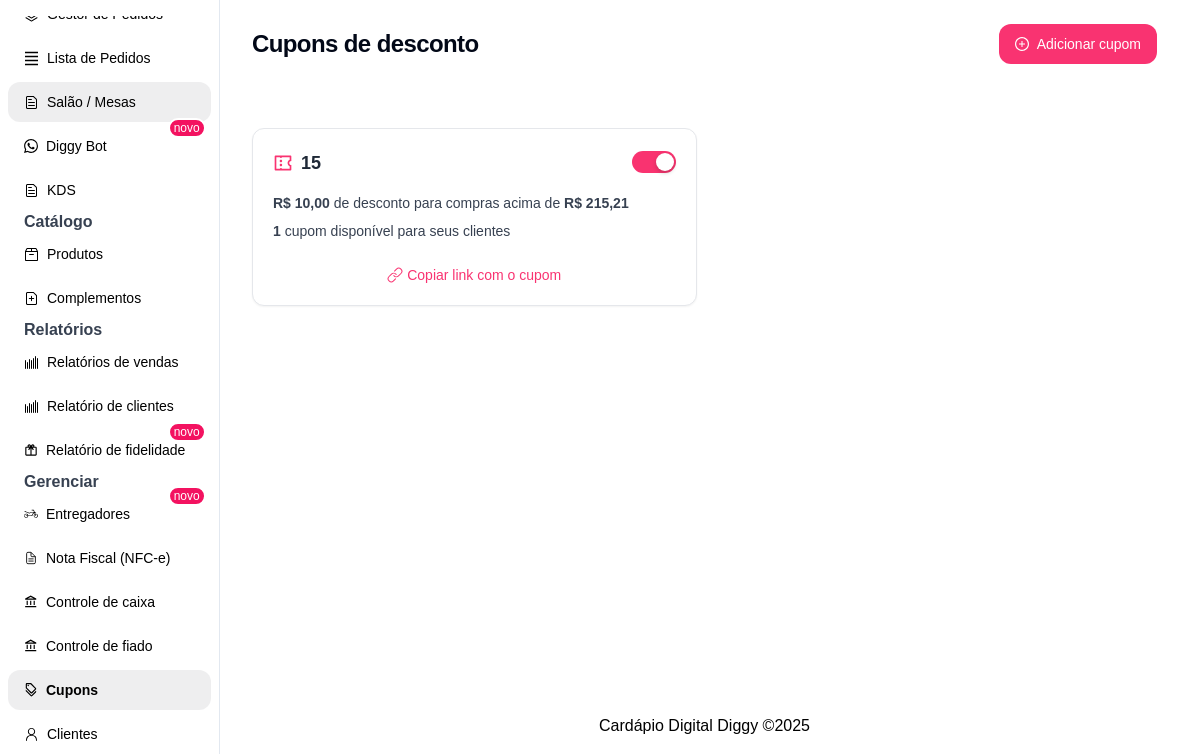 click on "Salão / Mesas" at bounding box center [109, 102] 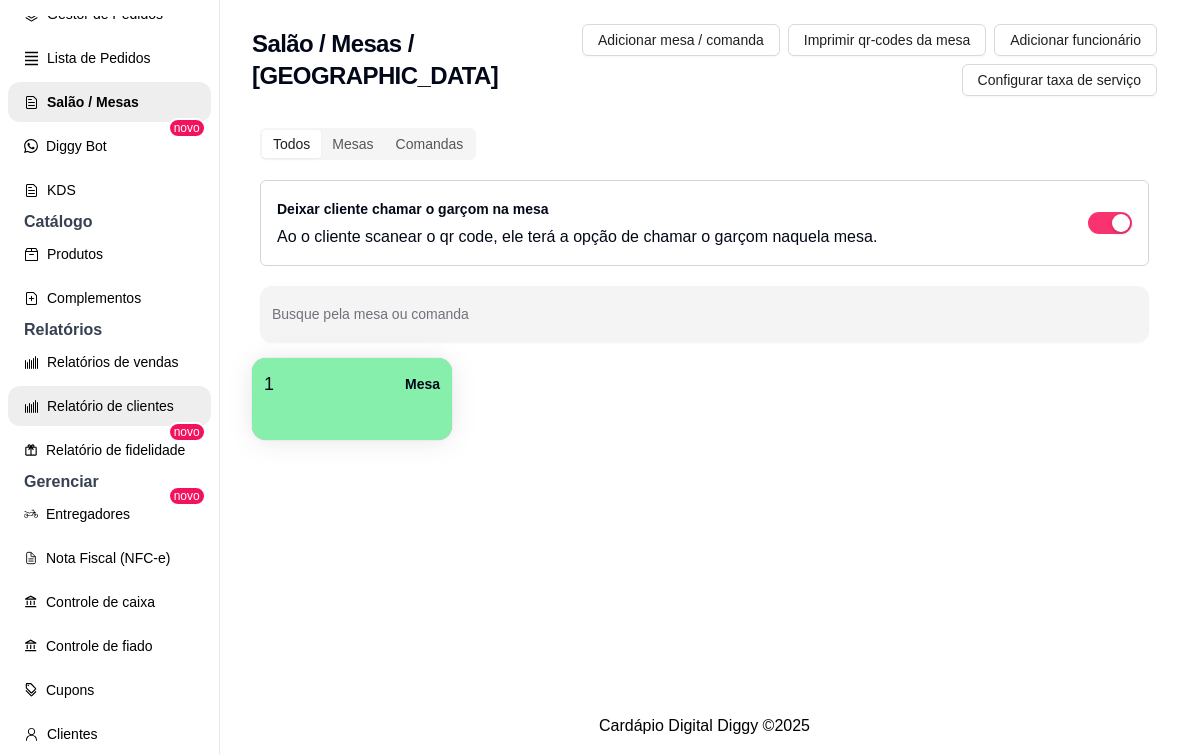 scroll, scrollTop: 592, scrollLeft: 0, axis: vertical 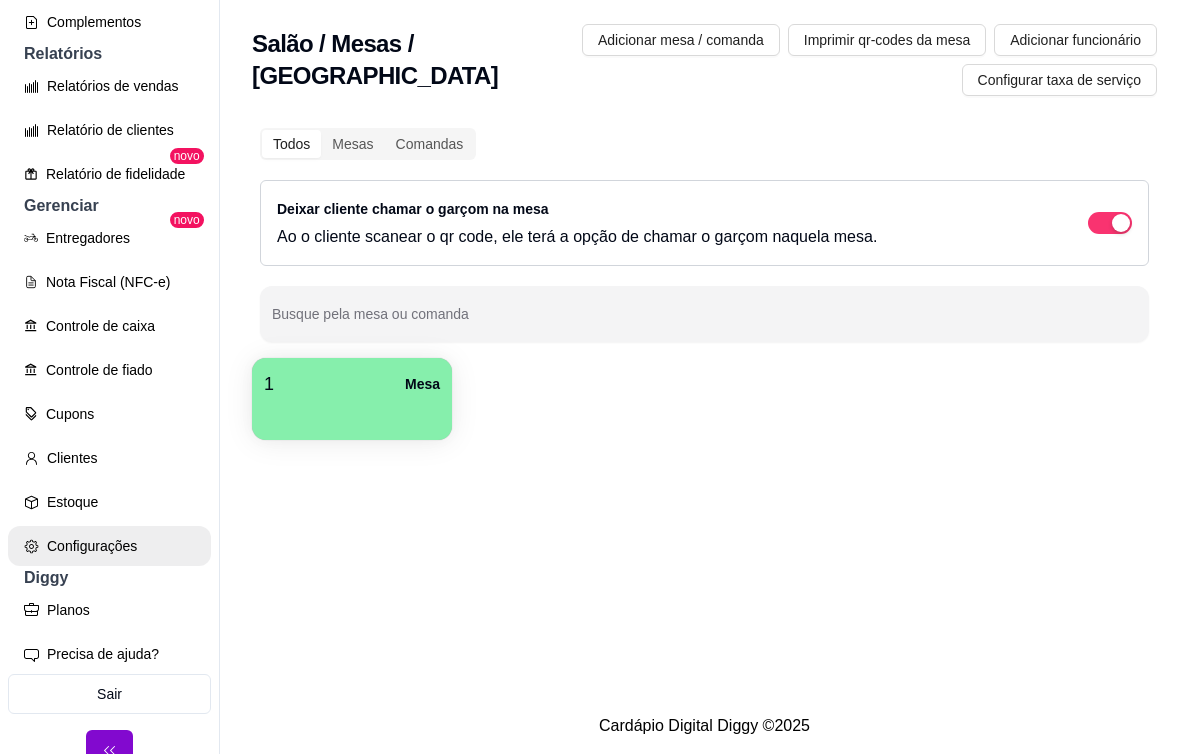 click on "Configurações" at bounding box center (109, 546) 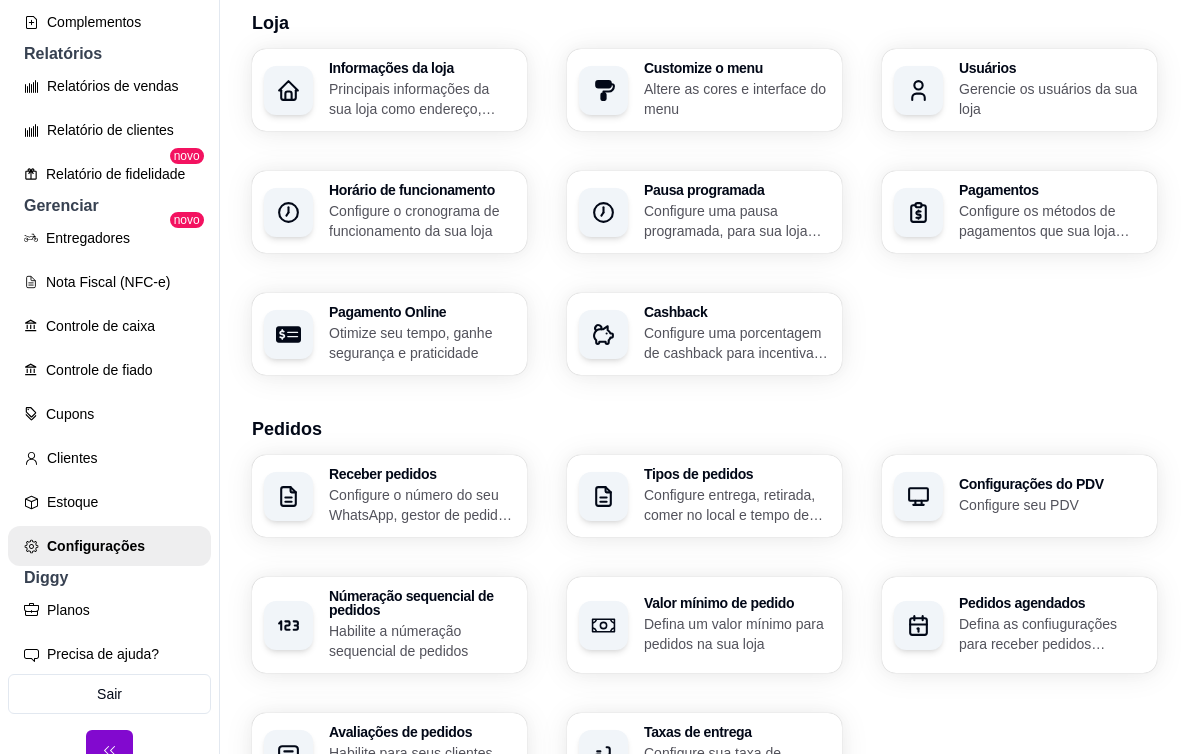 scroll, scrollTop: 90, scrollLeft: 0, axis: vertical 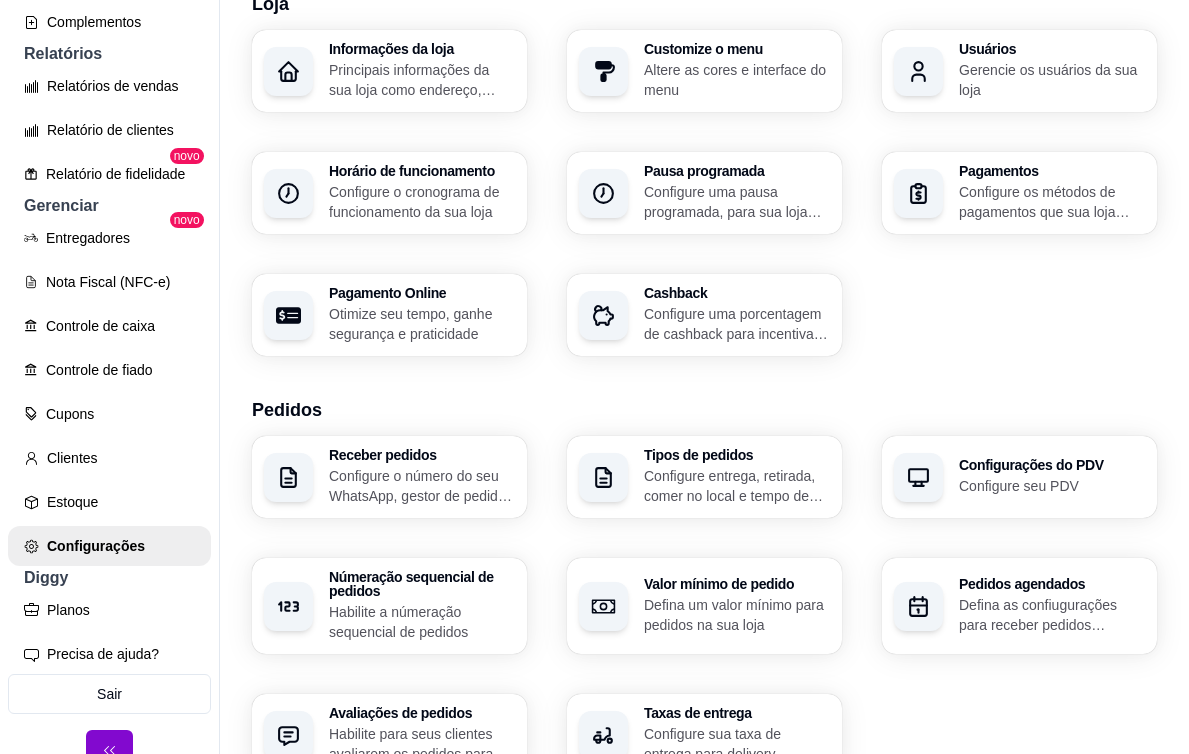 click on "Configure uma porcentagem de cashback para incentivar seus clientes a comprarem em sua loja" at bounding box center (737, 324) 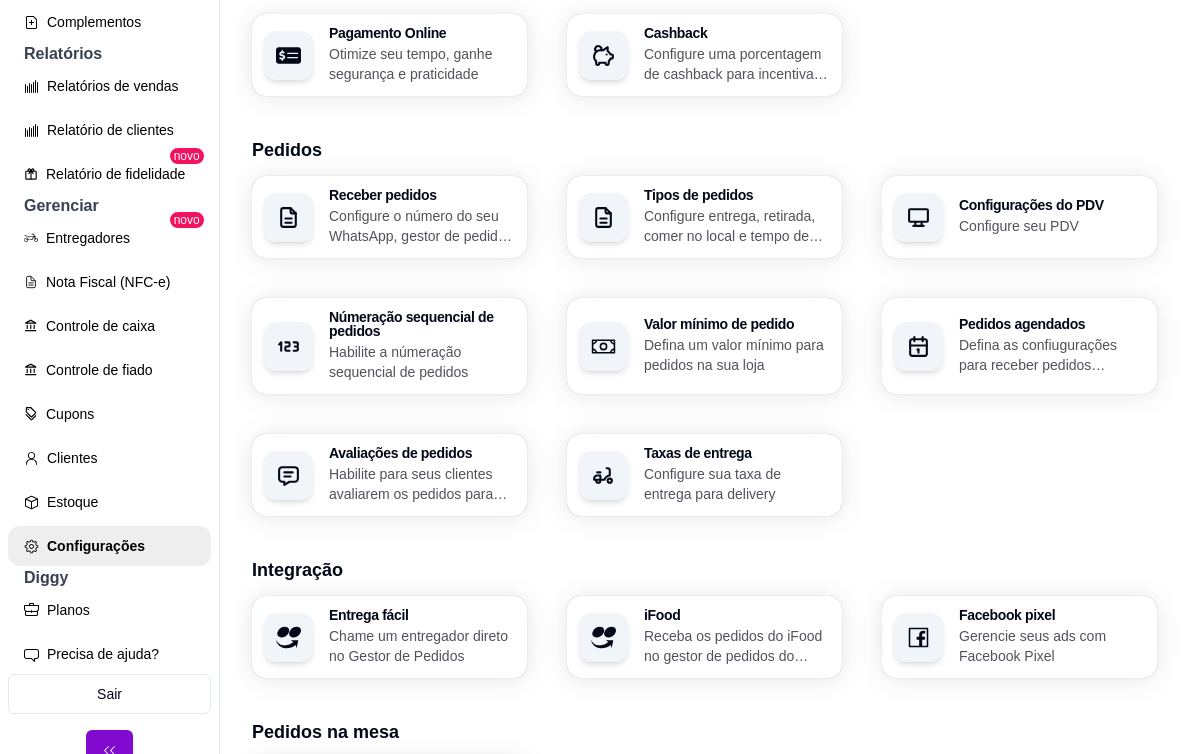 scroll, scrollTop: 392, scrollLeft: 0, axis: vertical 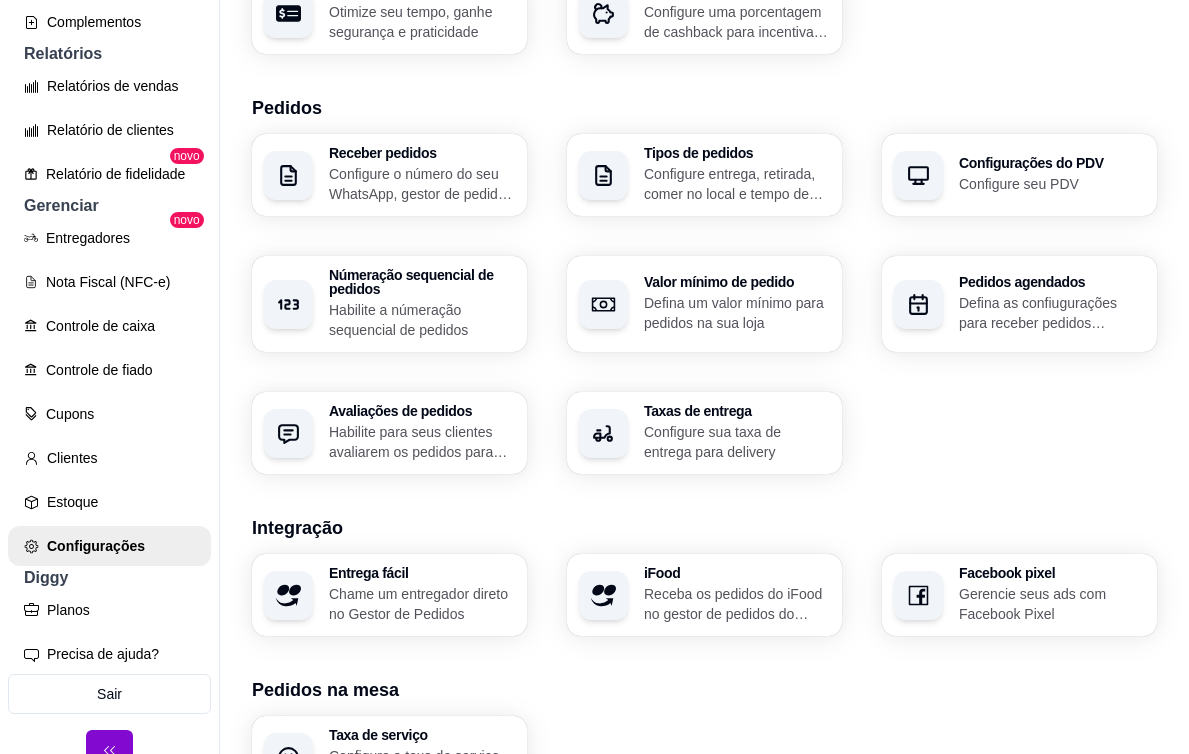 click on "Receba os pedidos do iFood no gestor de pedidos do Diggy" at bounding box center (737, 604) 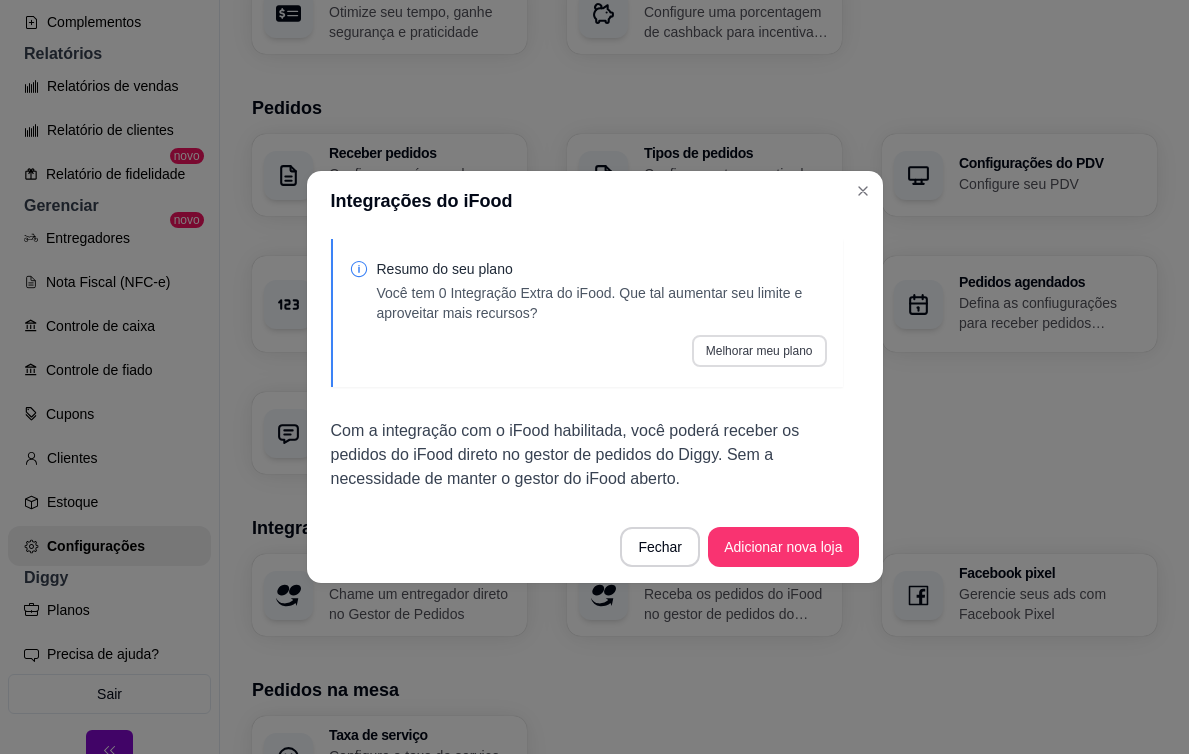 click on "Melhorar meu plano" at bounding box center (759, 351) 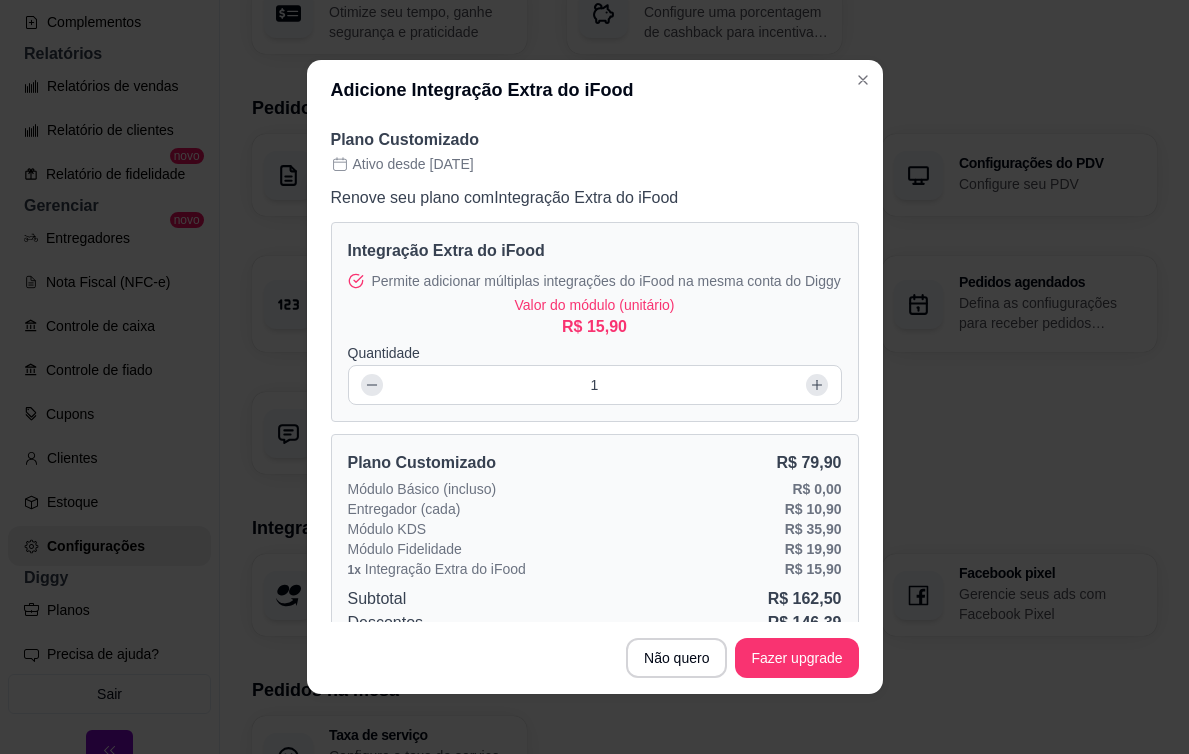 scroll, scrollTop: 82, scrollLeft: 0, axis: vertical 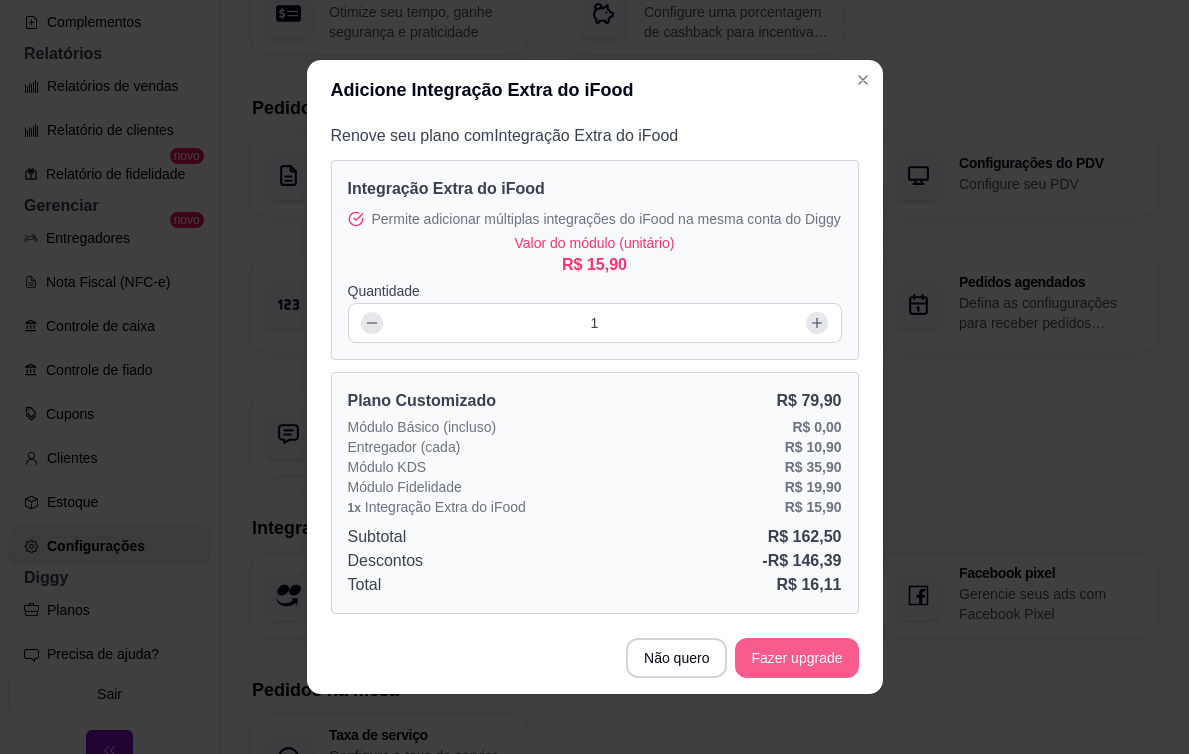 click on "Fazer upgrade" at bounding box center [796, 658] 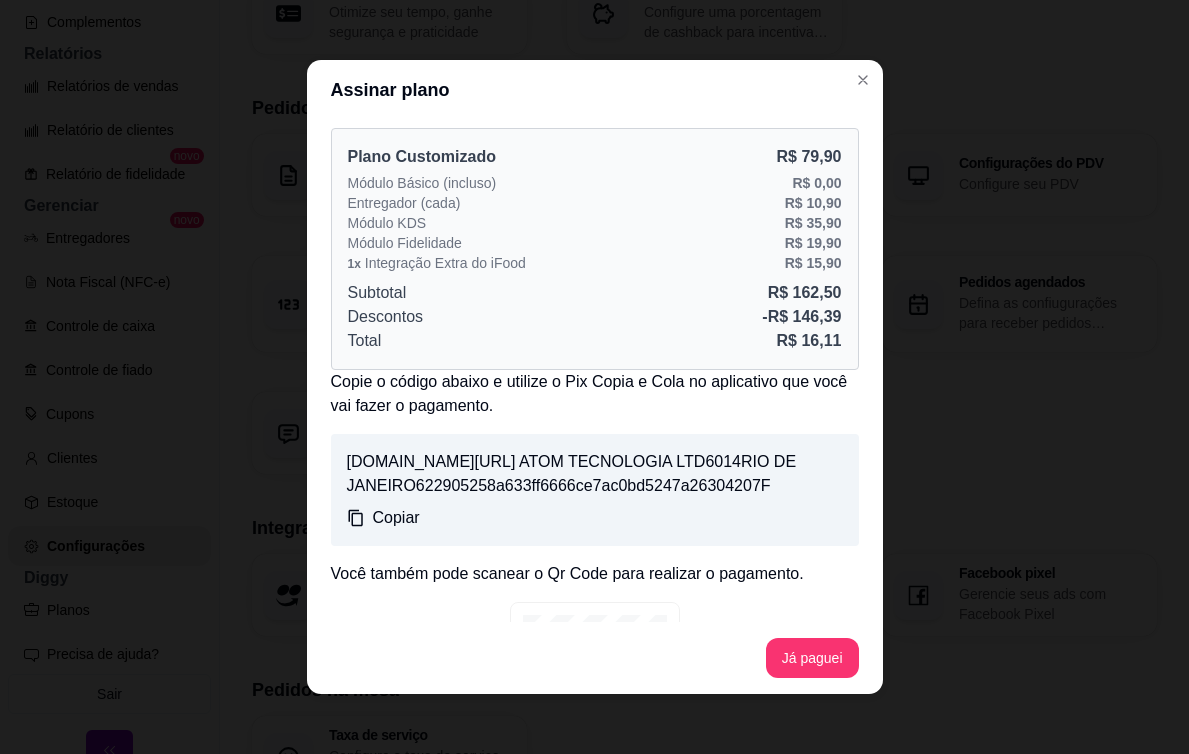 scroll, scrollTop: 230, scrollLeft: 0, axis: vertical 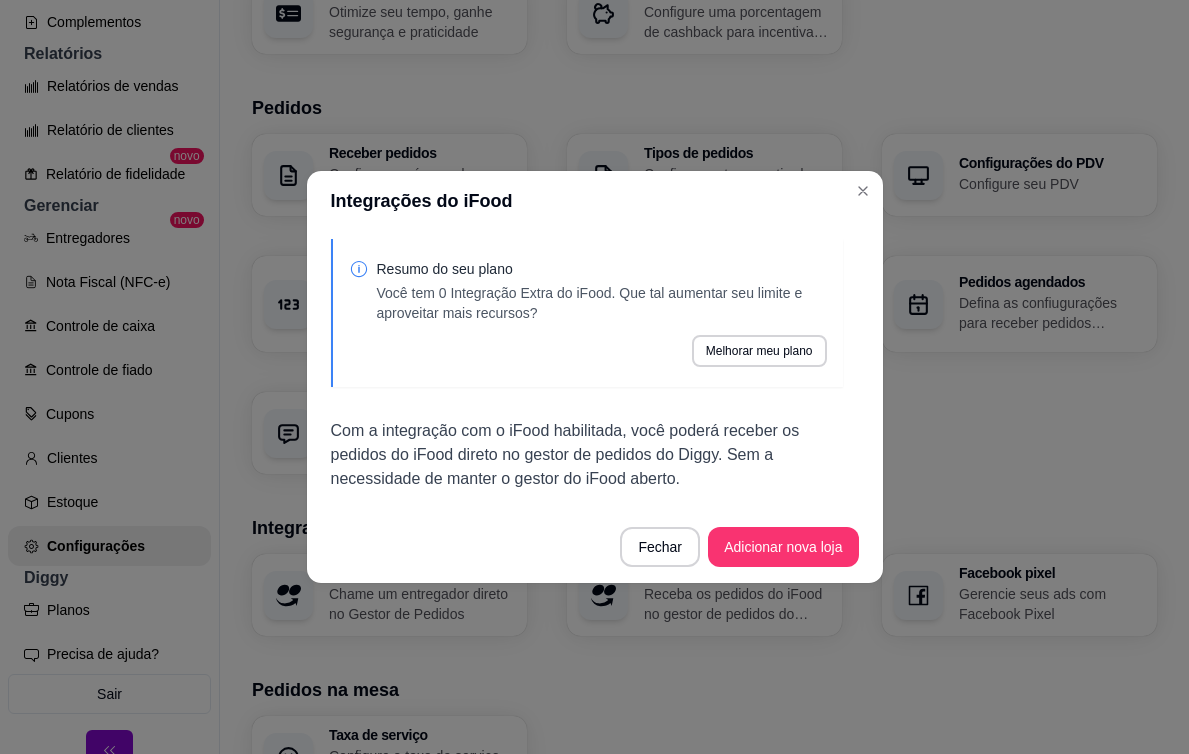 click on "Resumo do seu plano Você tem 0 Integração Extra do iFood. Que tal aumentar seu limite e aproveitar mais recursos? Melhorar meu plano Com a integração com o iFood habilitada, você poderá receber os pedidos do iFood direto no gestor de pedidos do Diggy. Sem a necessidade de manter o gestor do iFood aberto." at bounding box center (595, 371) 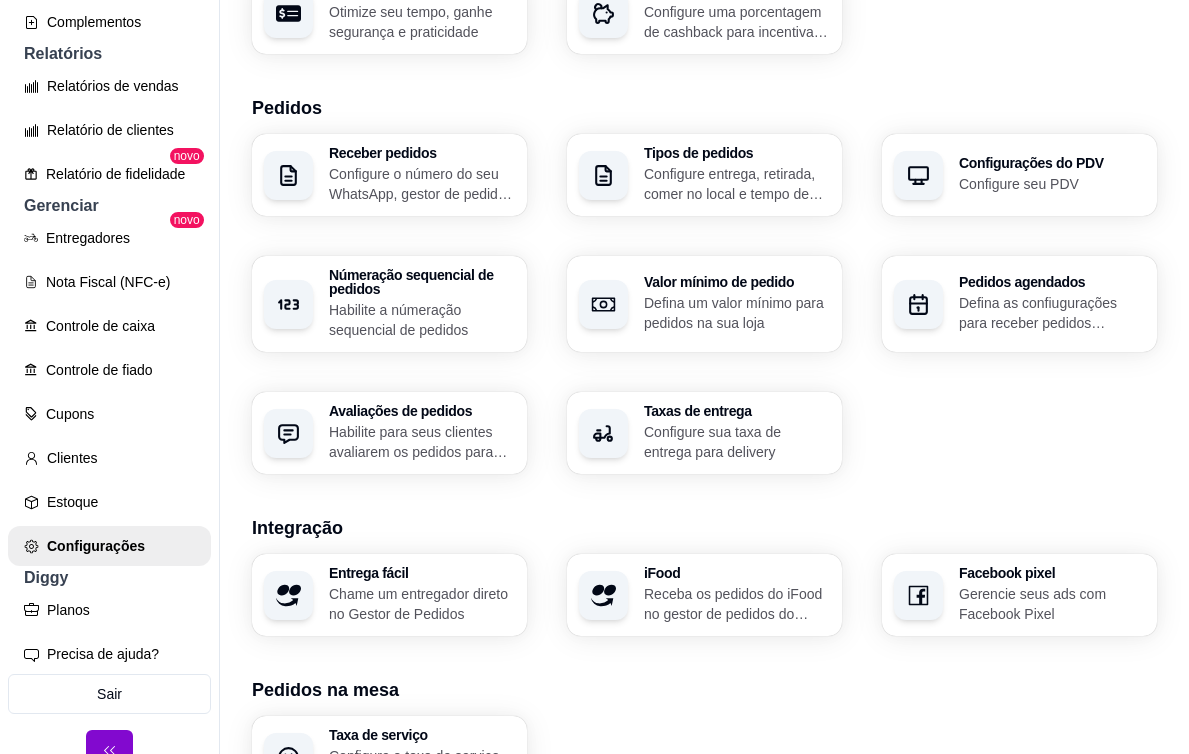 click on "Taxas de entrega" at bounding box center (737, 411) 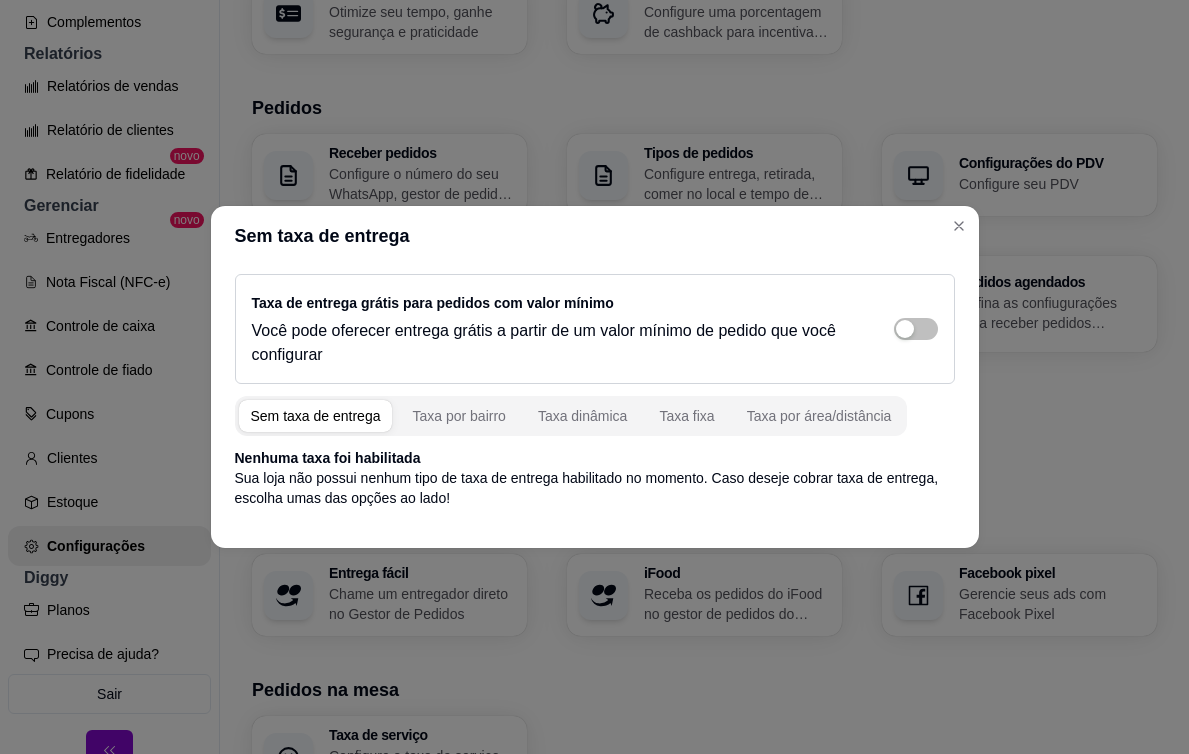 click on "Sem taxa de entrega Taxa por bairro Taxa dinâmica Taxa fixa Taxa por área/distância" at bounding box center [595, 416] 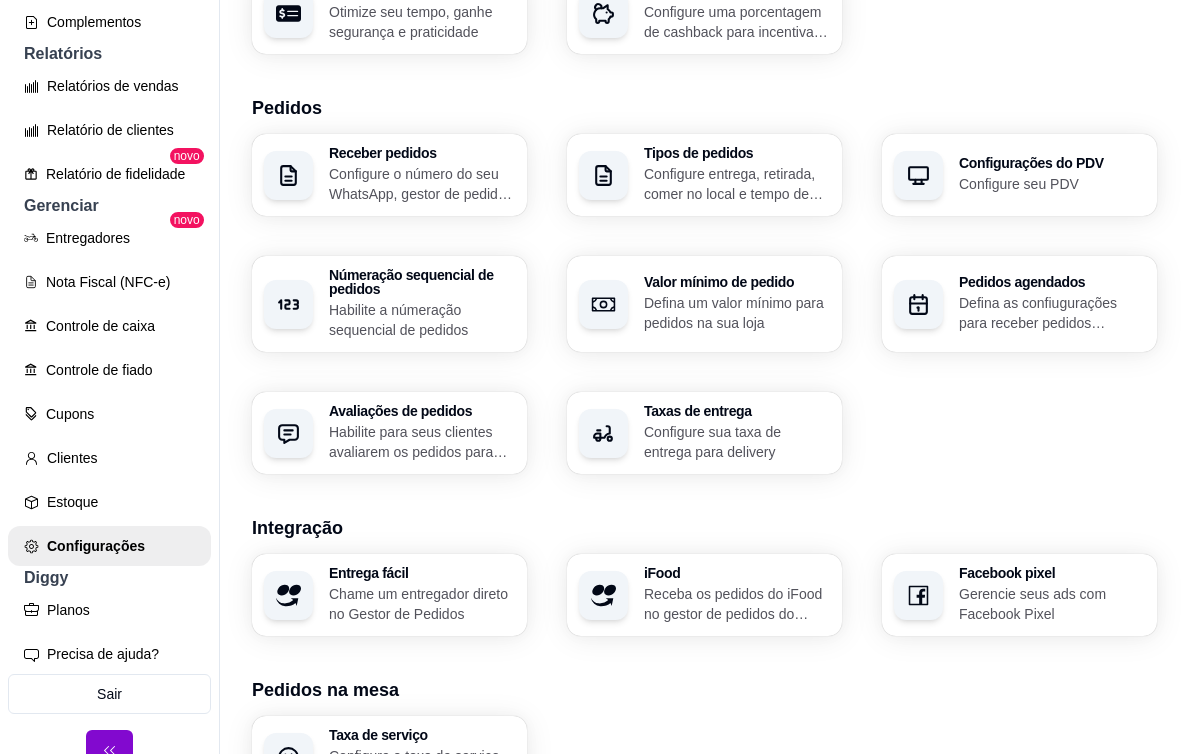 click on "Receba os pedidos do iFood no gestor de pedidos do Diggy" at bounding box center [737, 604] 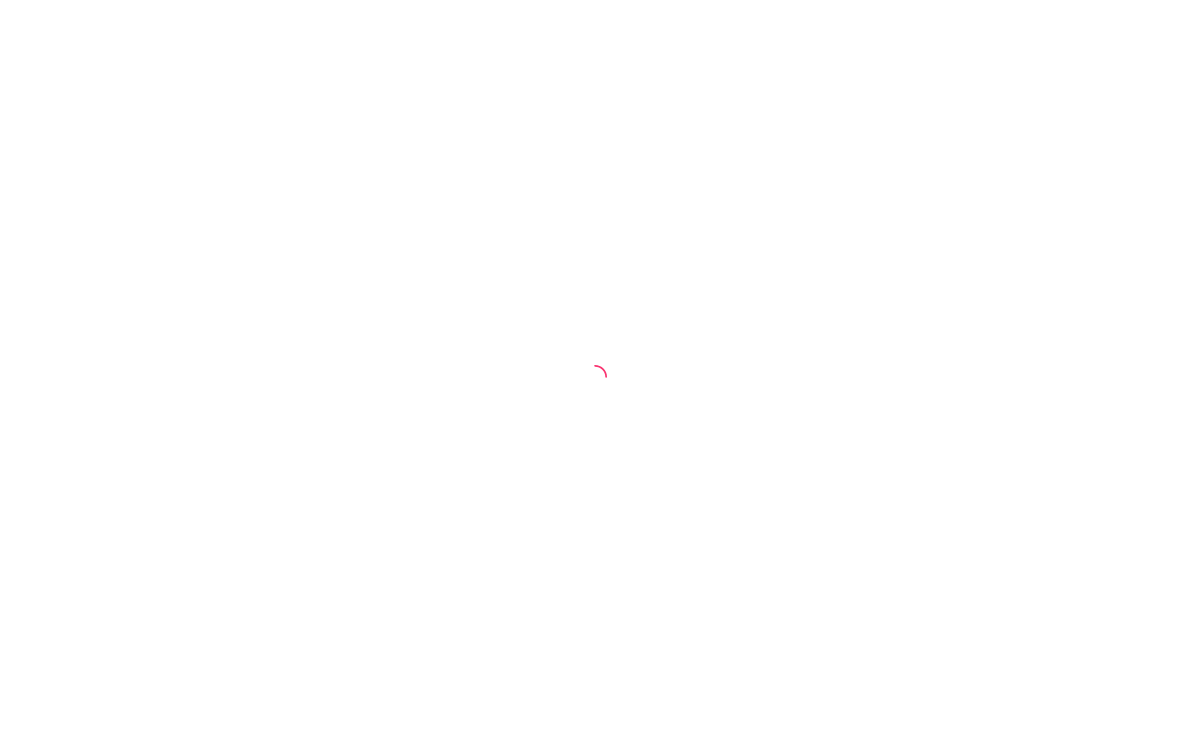 scroll, scrollTop: 0, scrollLeft: 0, axis: both 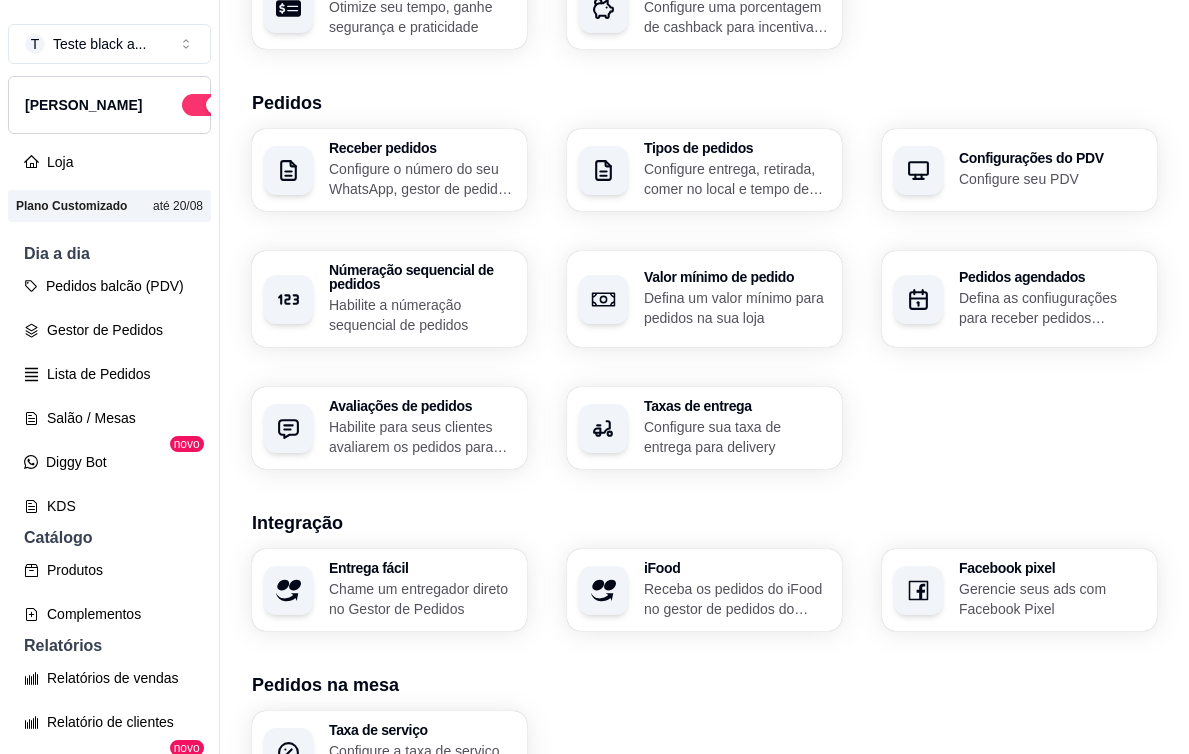 click on "Receba os pedidos do iFood no gestor de pedidos do Diggy" at bounding box center [737, 599] 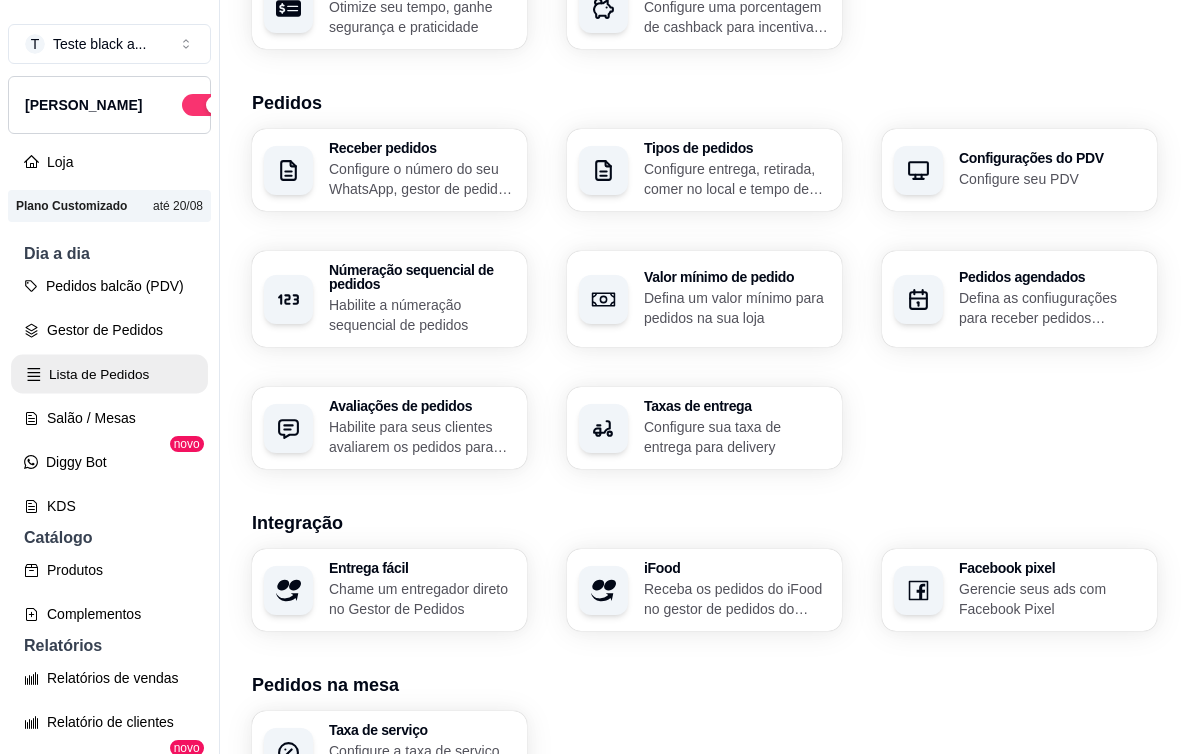 click on "Lista de Pedidos" at bounding box center [109, 374] 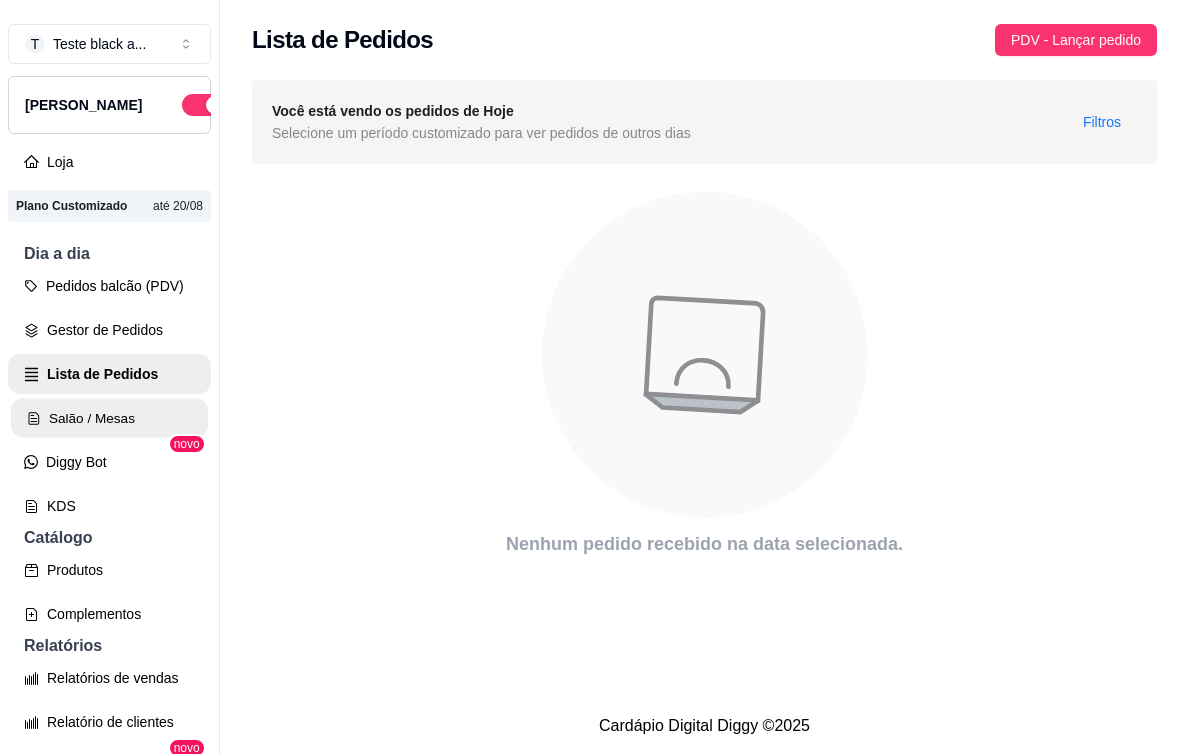 click on "Salão / Mesas" at bounding box center (109, 418) 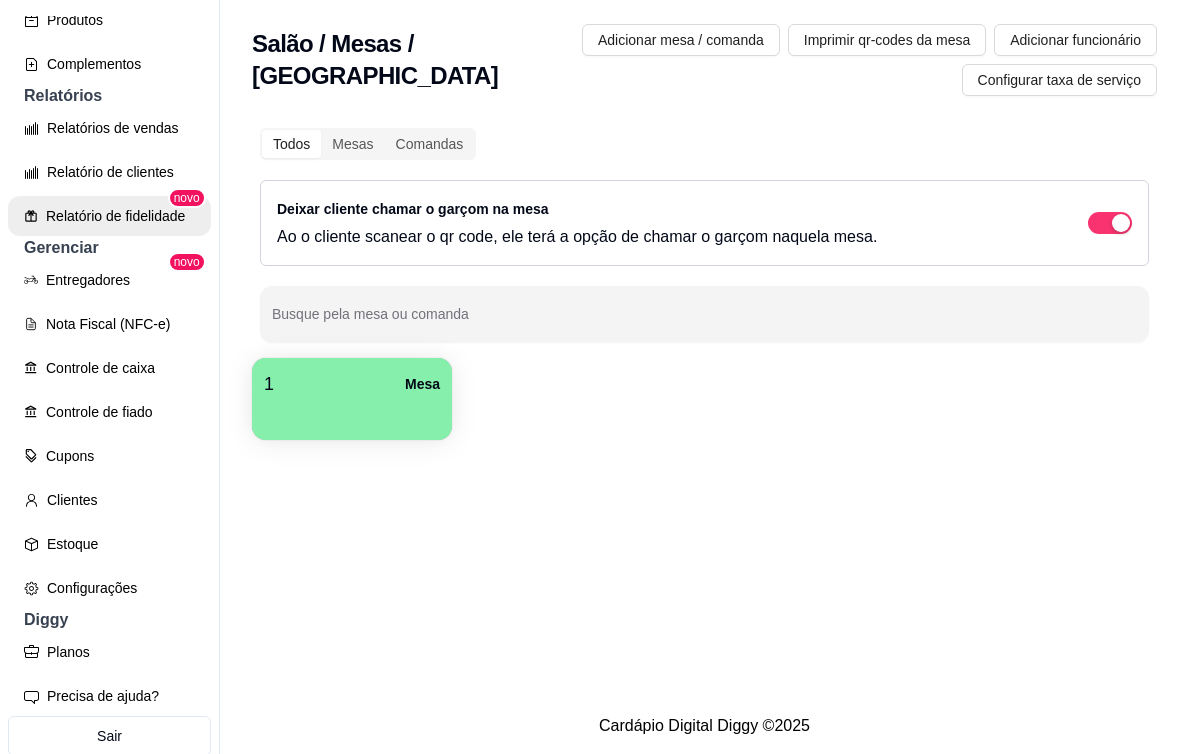 scroll, scrollTop: 563, scrollLeft: 0, axis: vertical 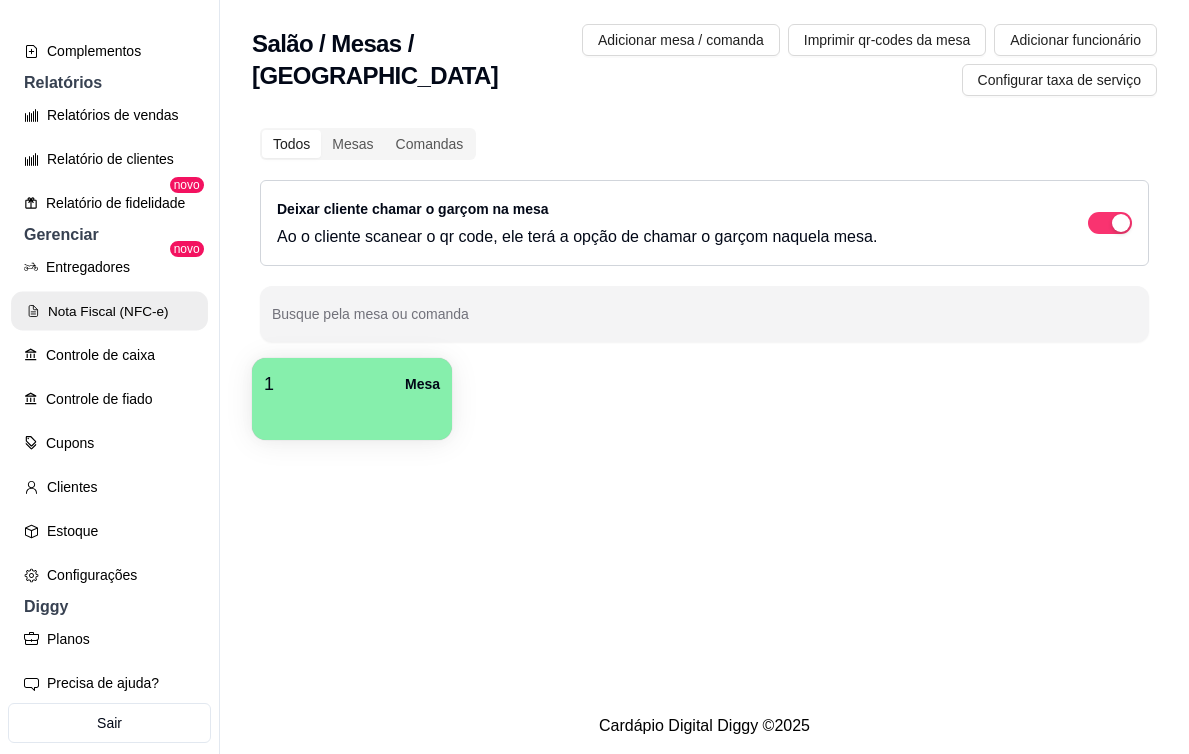 click on "Nota Fiscal (NFC-e)" at bounding box center (109, 311) 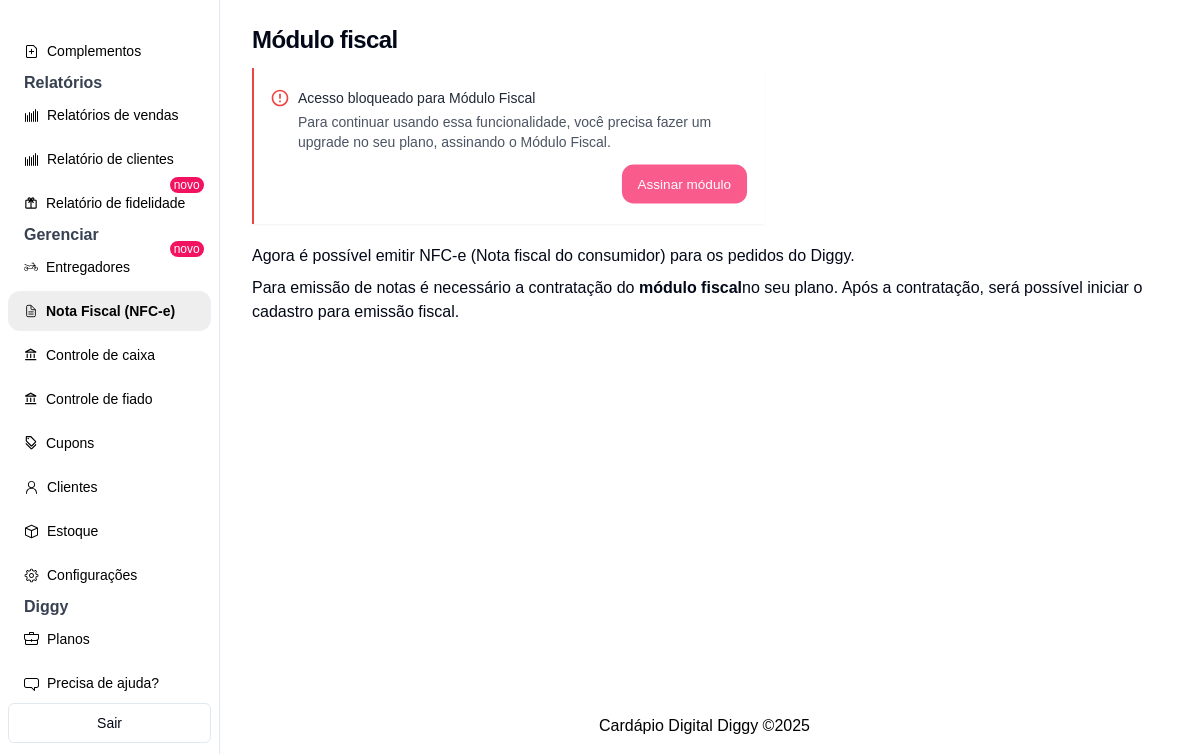 click on "Assinar módulo" at bounding box center [683, 184] 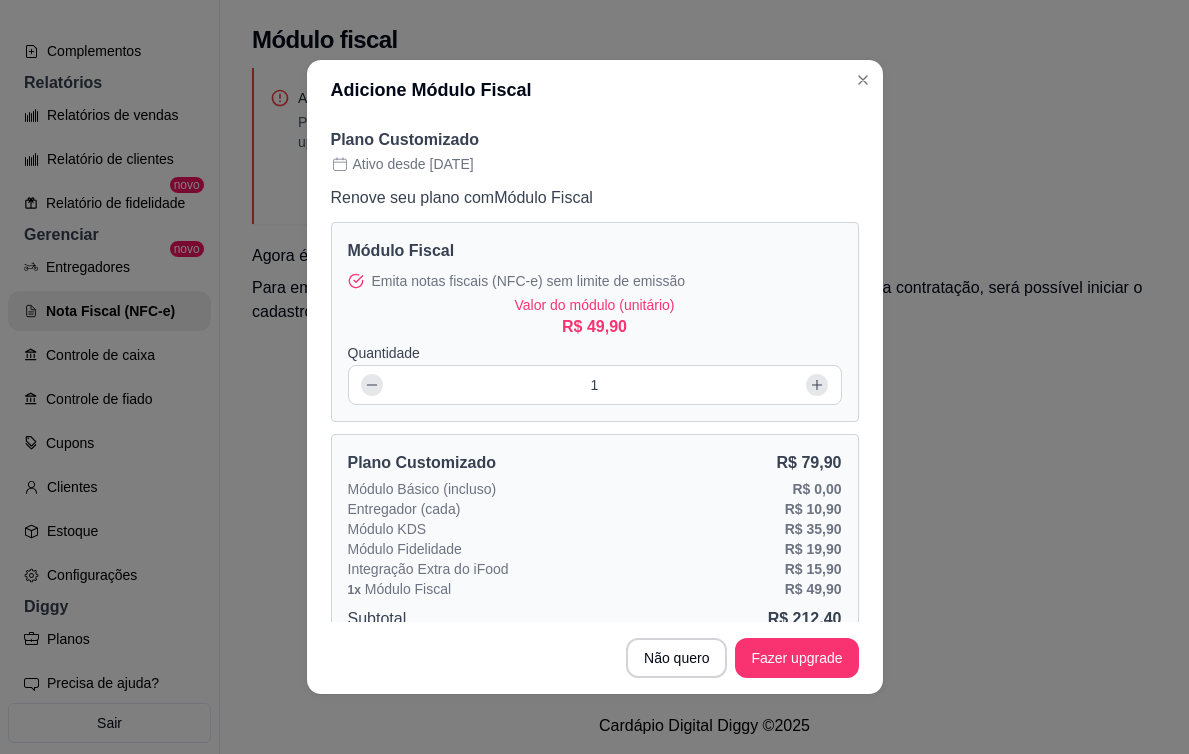 scroll, scrollTop: 82, scrollLeft: 0, axis: vertical 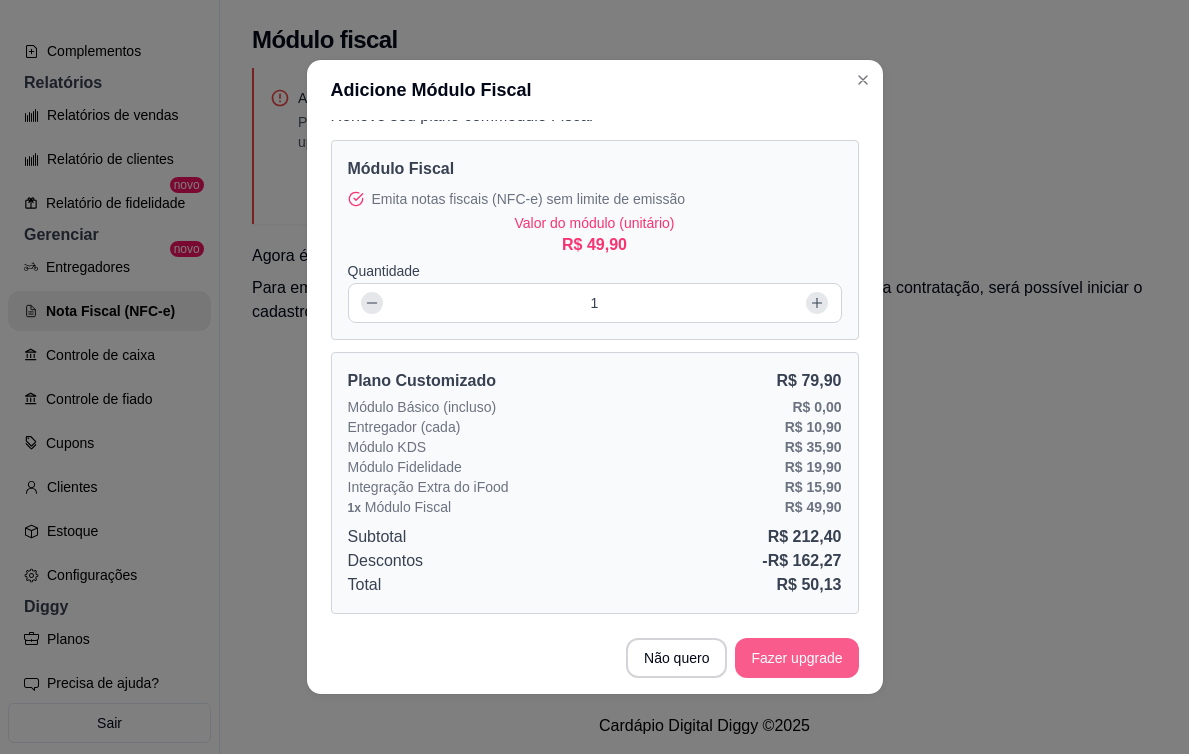 click on "Fazer upgrade" at bounding box center [796, 658] 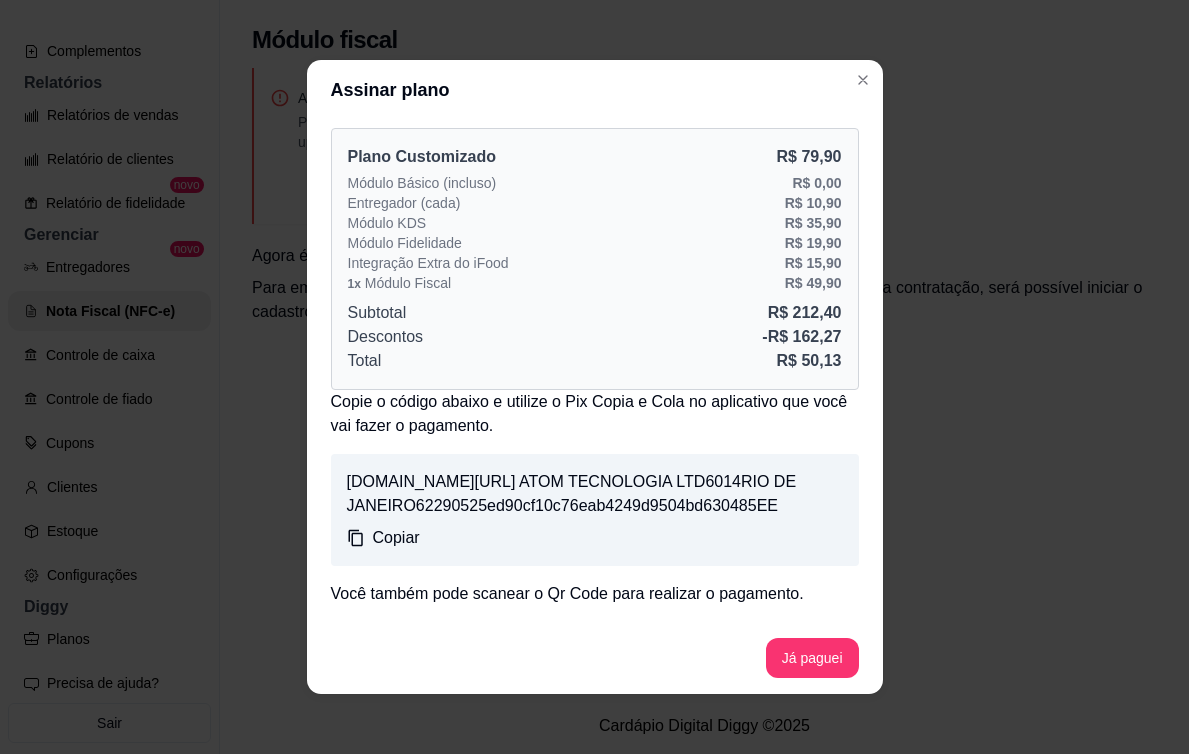scroll, scrollTop: 250, scrollLeft: 0, axis: vertical 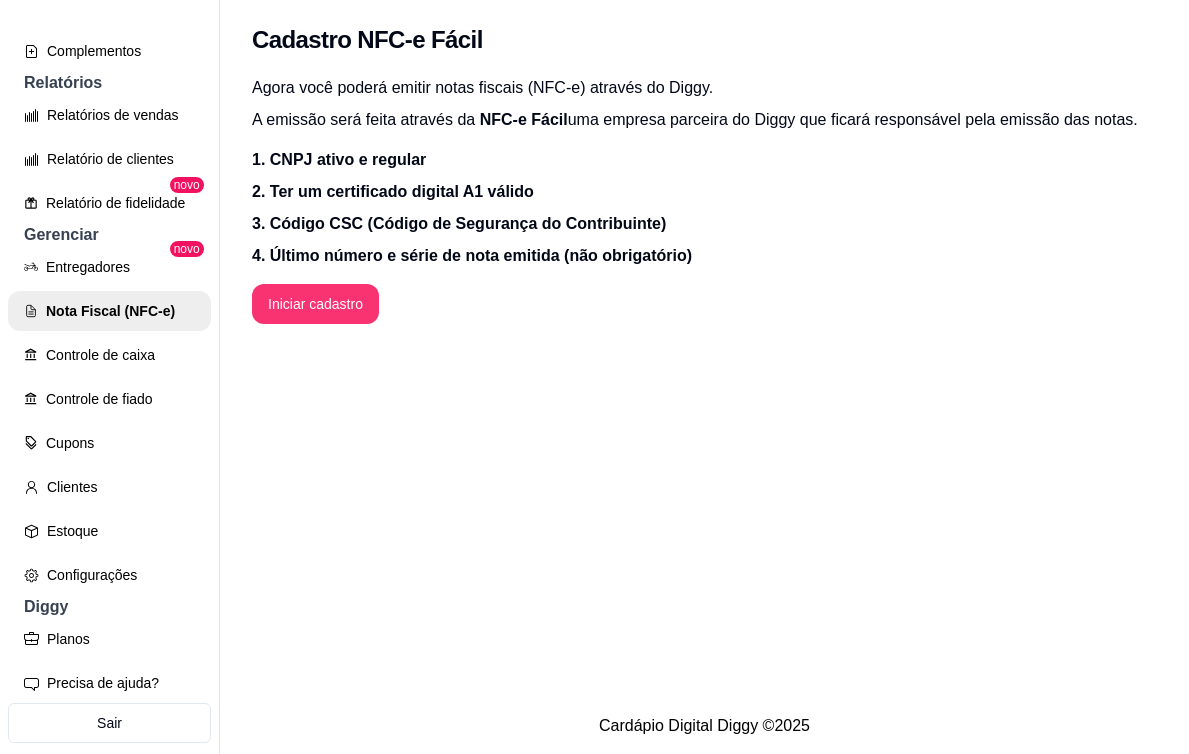 click on "Cadastro NFC-e Fácil Agora você poderá emitir notas fiscais (NFC-e) através do Diggy. A emissão será feita através da   NFC-e Fácil  uma empresa parceira do Diggy que ficará responsável pela emissão das notas. 1. CNPJ ativo e regular 2. Ter um certificado digital A1 válido 3. Código CSC (Código de Segurança do Contribuinte) 4. Último número e série de nota emitida (não obrigatório) Iniciar cadastro" at bounding box center [704, 349] 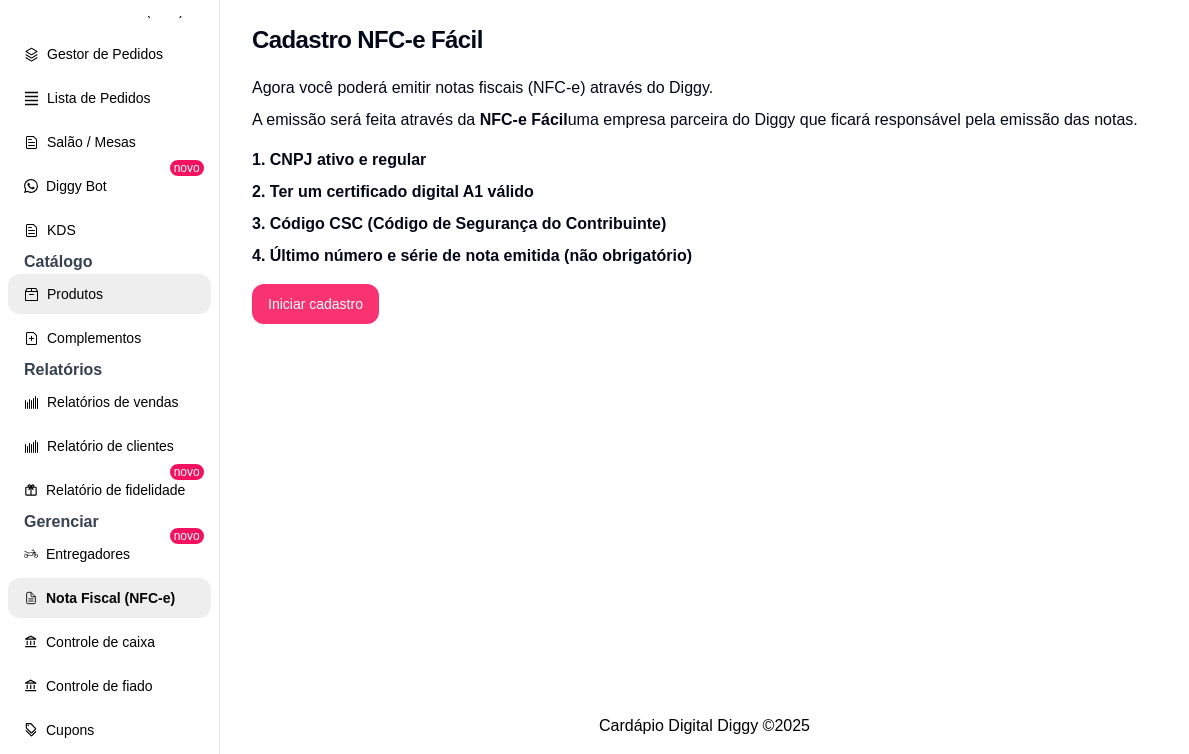 scroll, scrollTop: 270, scrollLeft: 0, axis: vertical 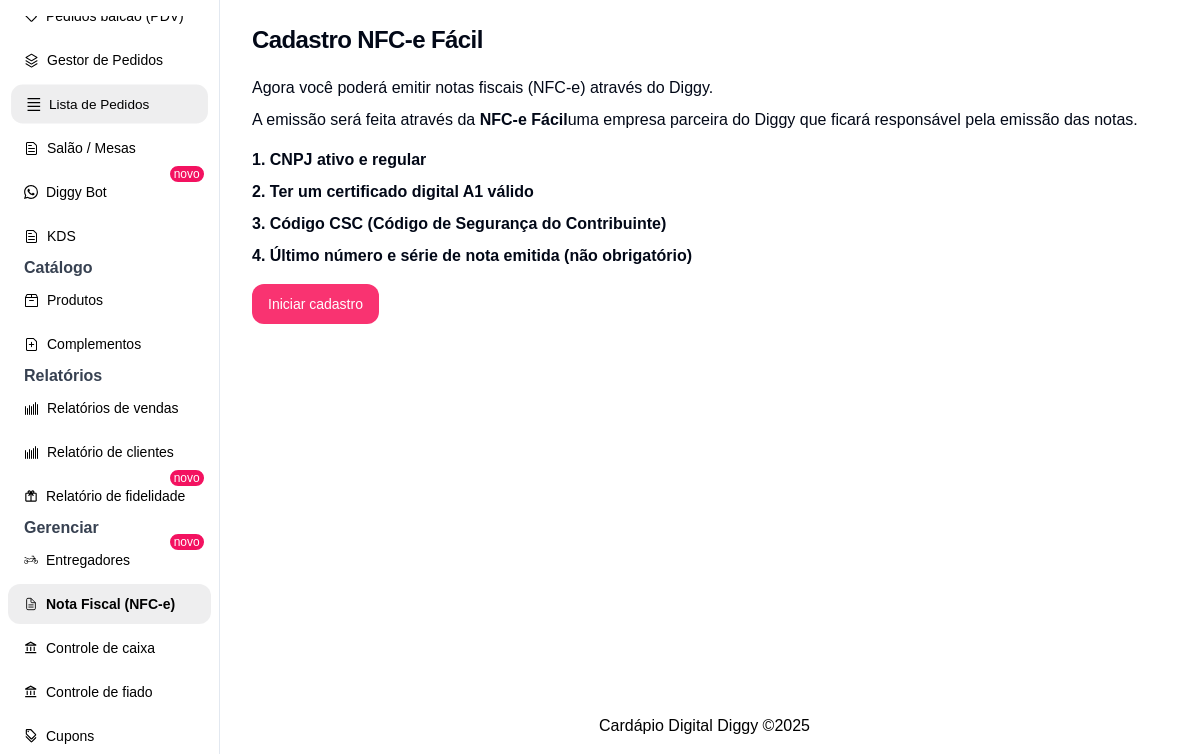 click on "Lista de Pedidos" at bounding box center (109, 104) 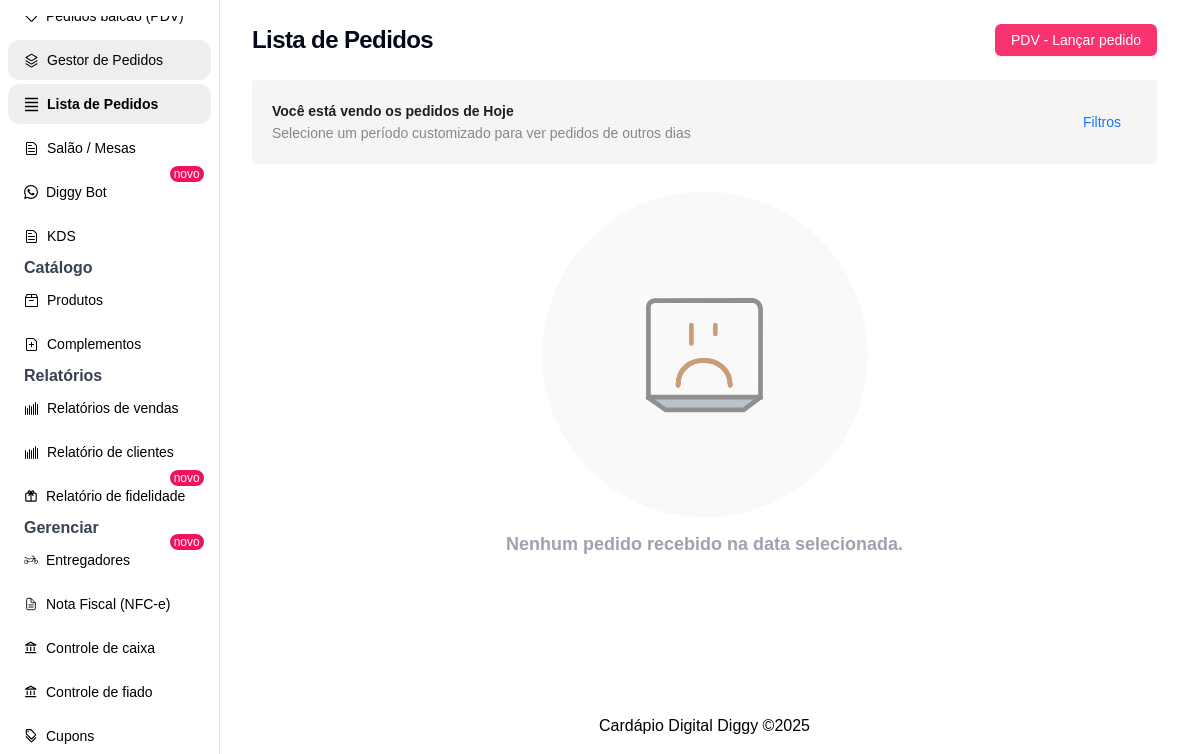 click on "Gestor de Pedidos" at bounding box center [109, 60] 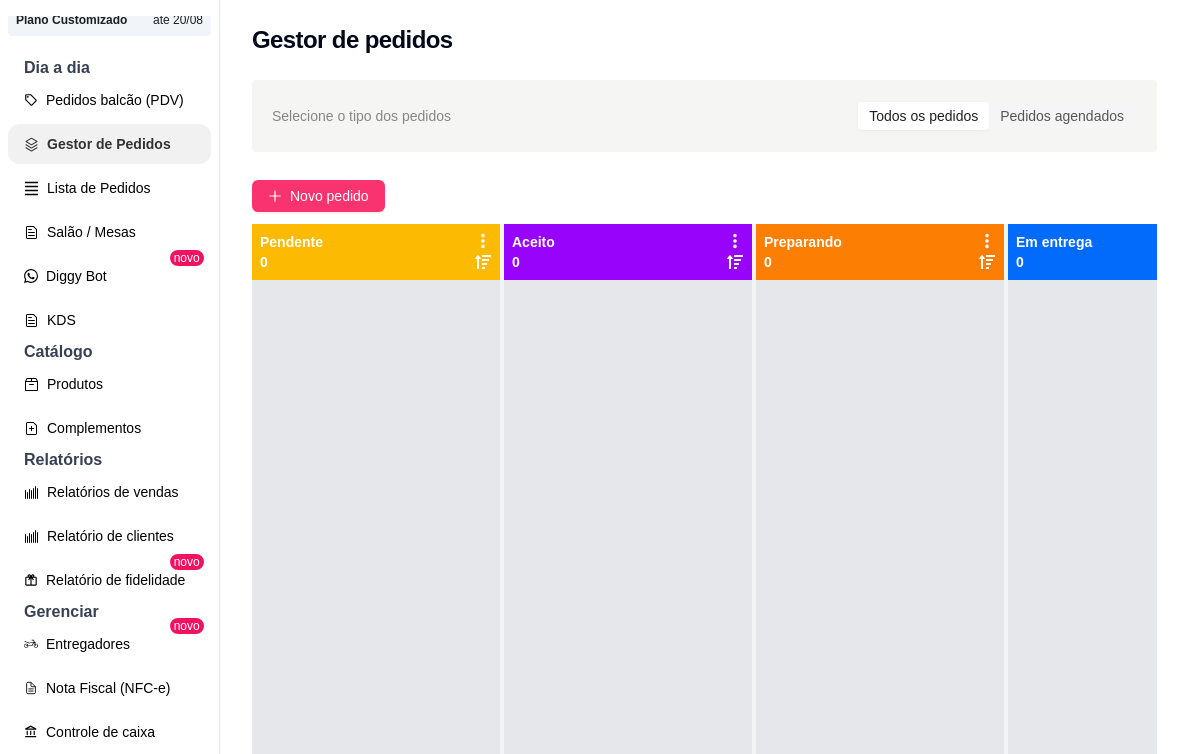 scroll, scrollTop: 185, scrollLeft: 0, axis: vertical 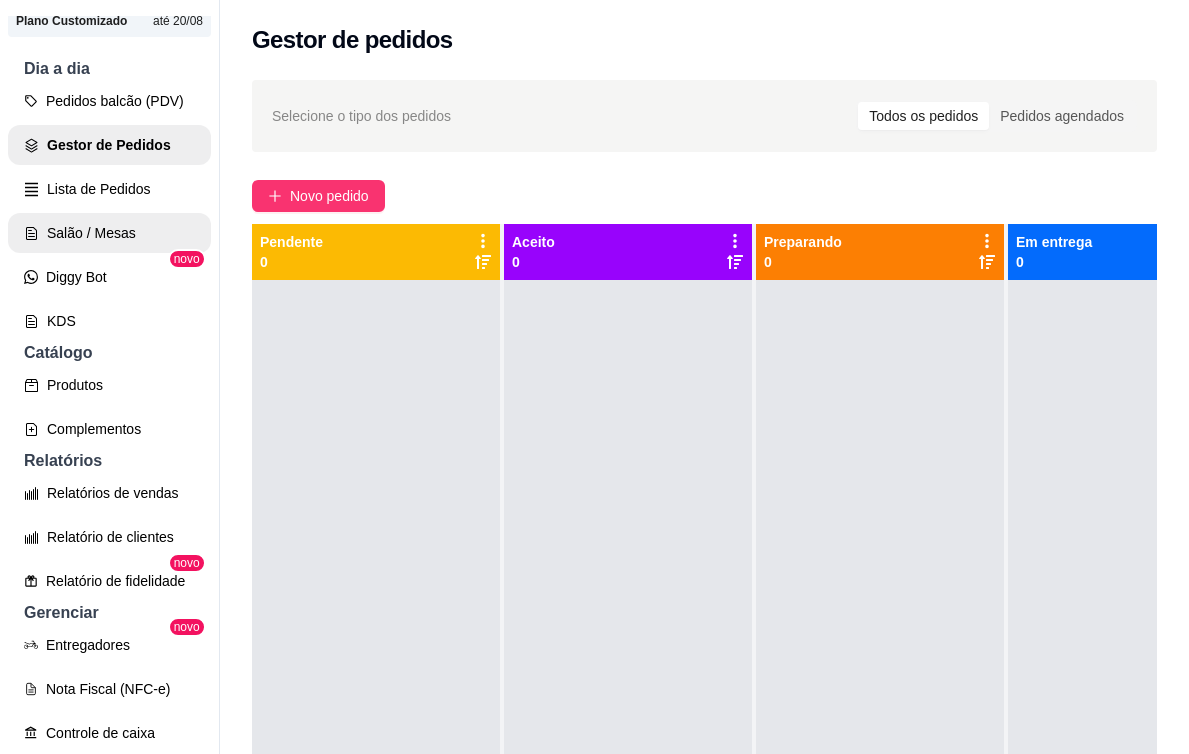 click on "Salão / Mesas" at bounding box center (109, 233) 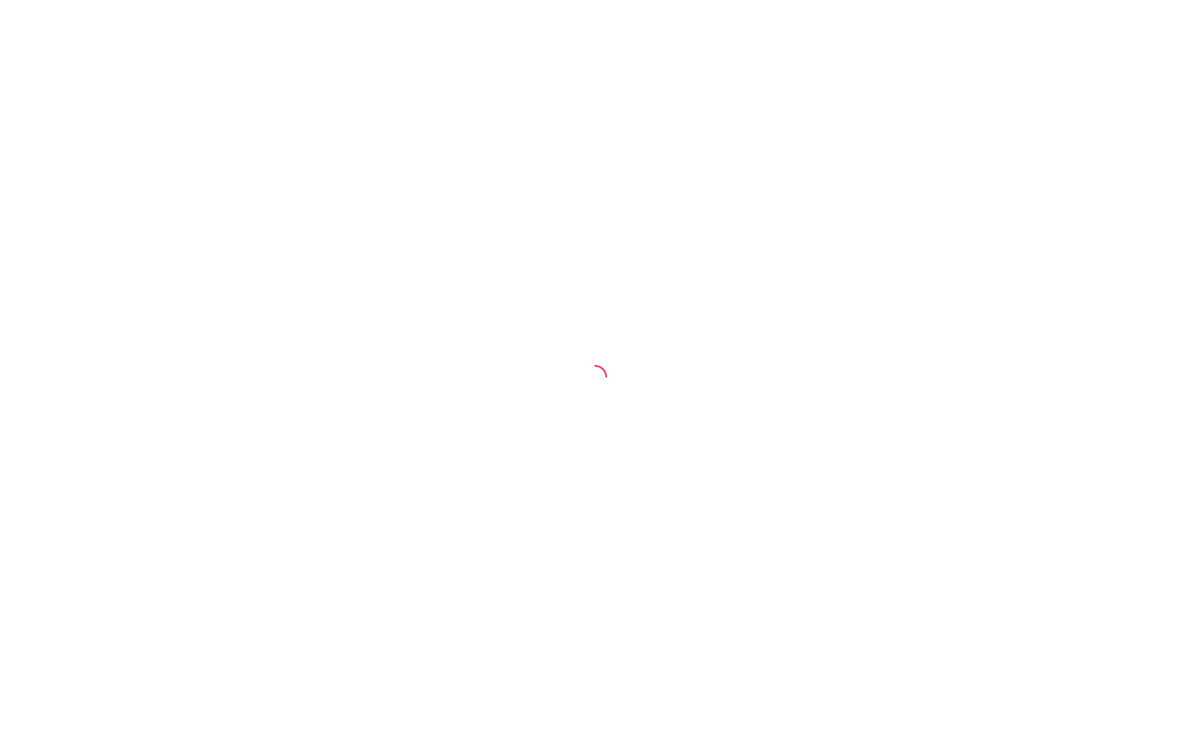 scroll, scrollTop: 0, scrollLeft: 0, axis: both 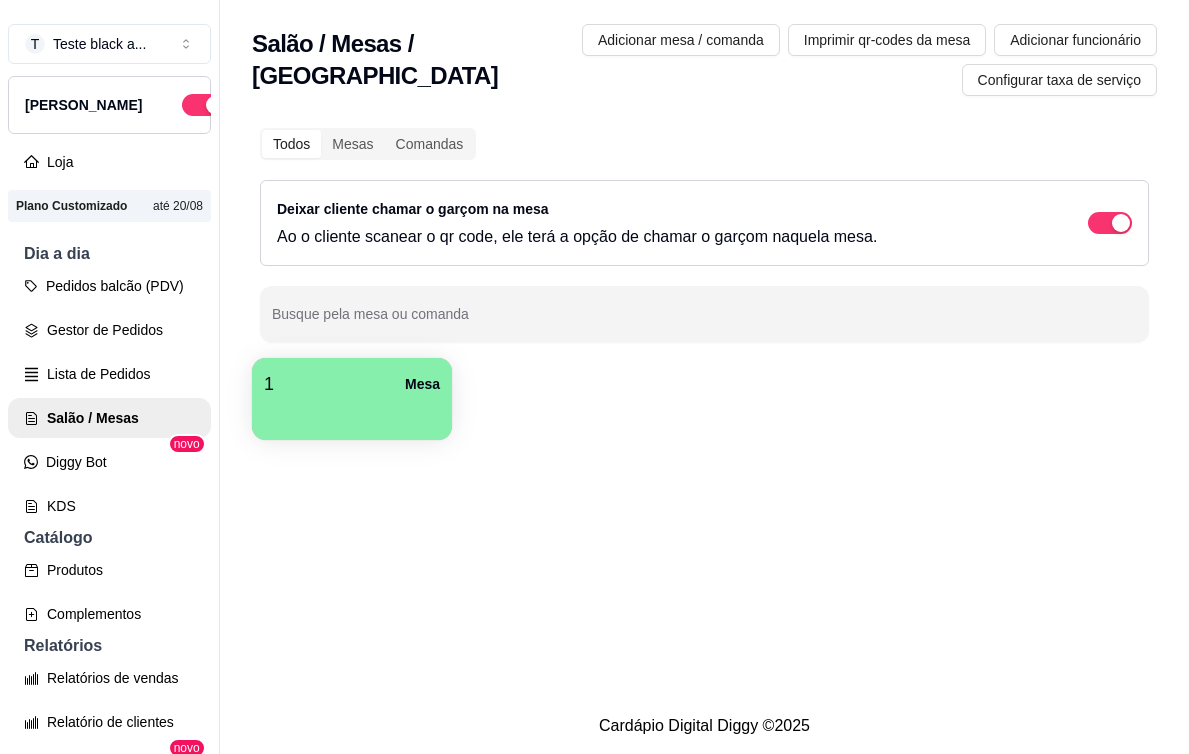 click on "Deixar cliente chamar o garçom na mesa Ao o cliente scanear o qr code, ele terá a opção de chamar o garçom naquela mesa." at bounding box center [704, 223] 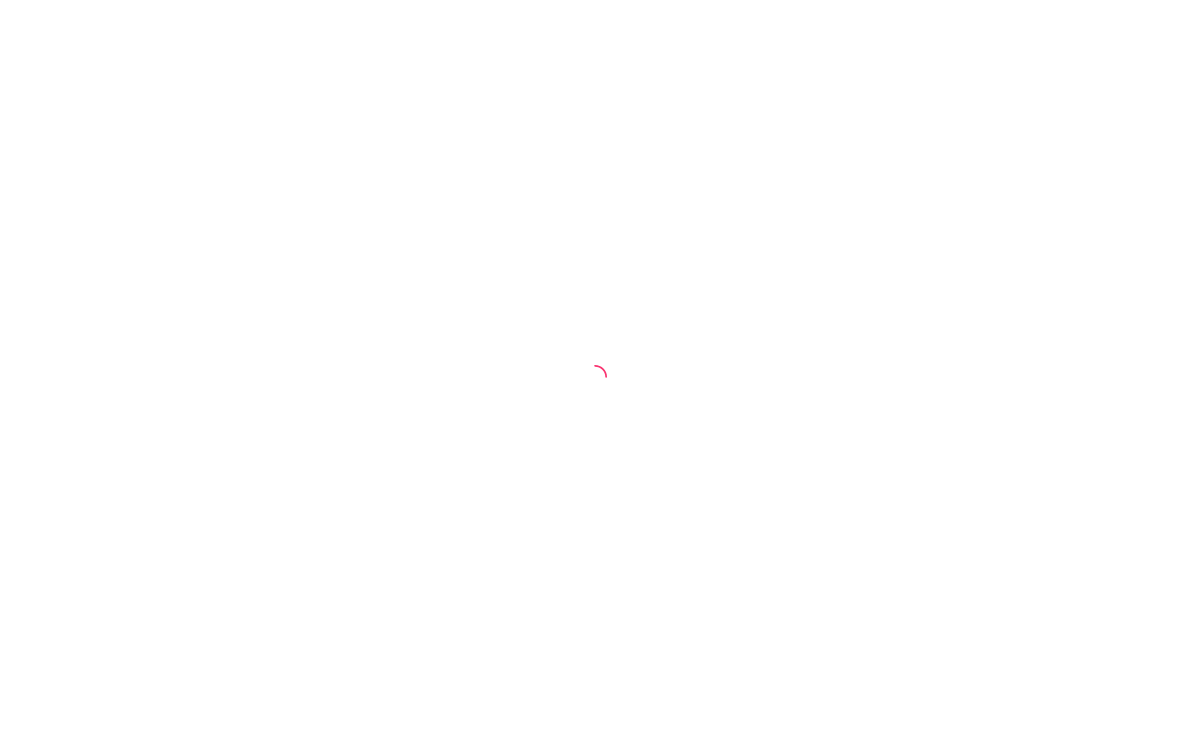 scroll, scrollTop: 0, scrollLeft: 0, axis: both 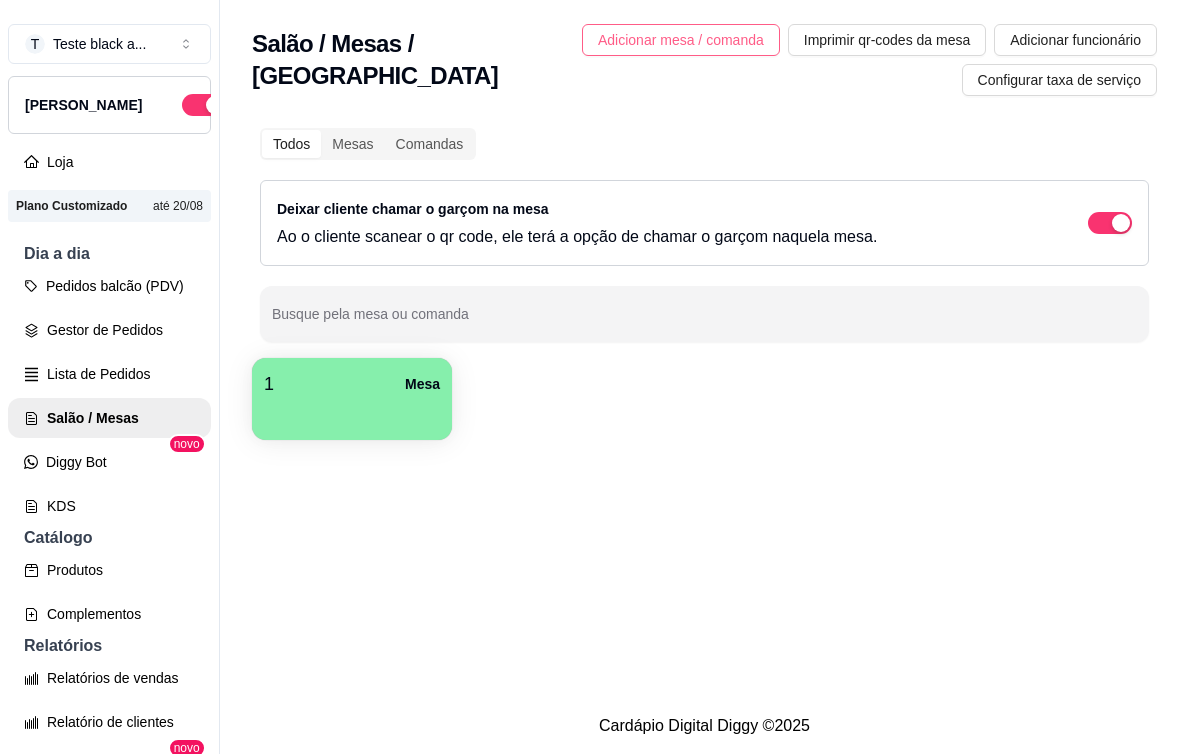 click on "Adicionar mesa / comanda" at bounding box center (681, 40) 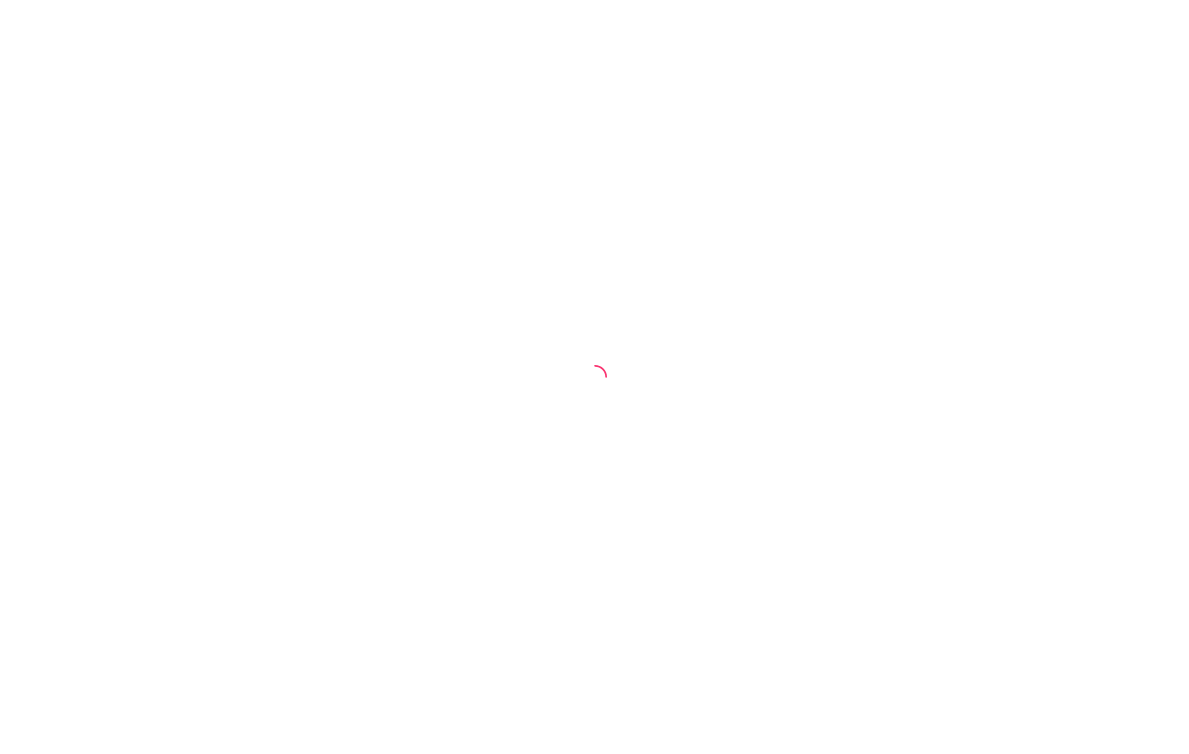 scroll, scrollTop: 0, scrollLeft: 0, axis: both 